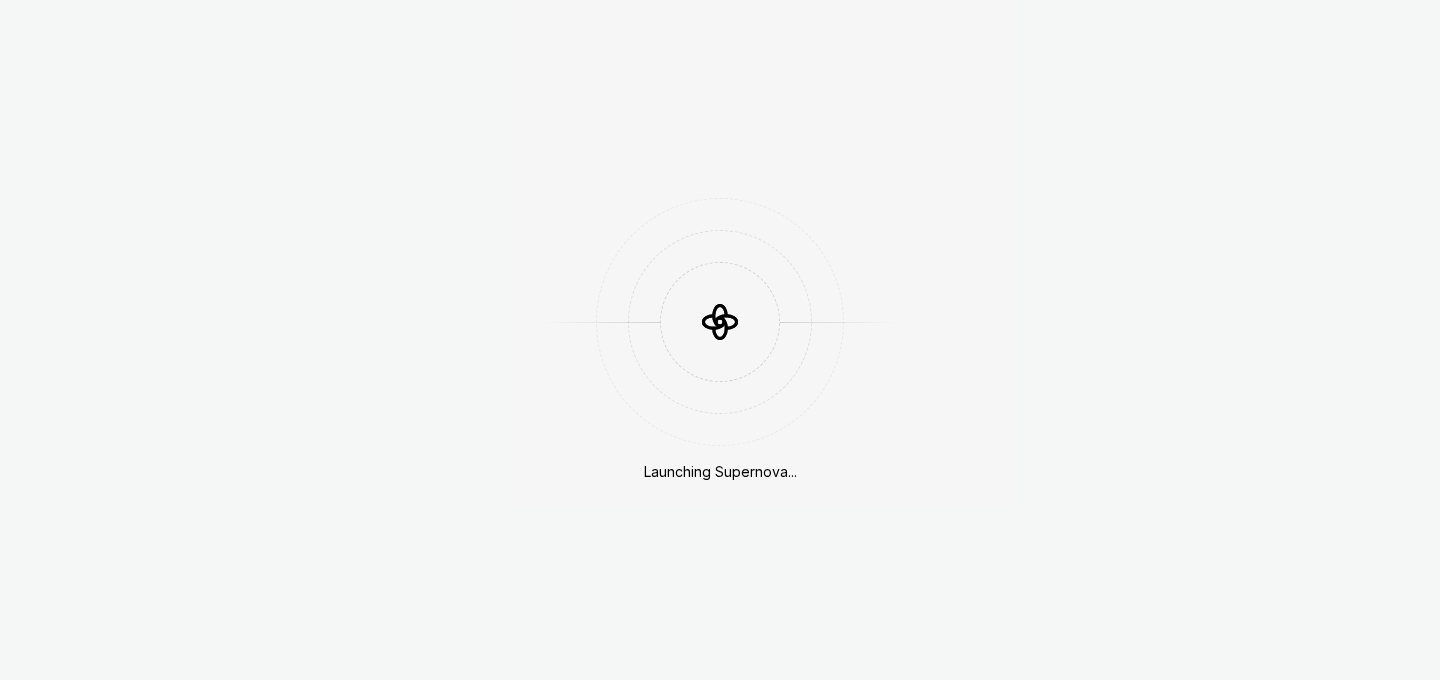 scroll, scrollTop: 0, scrollLeft: 0, axis: both 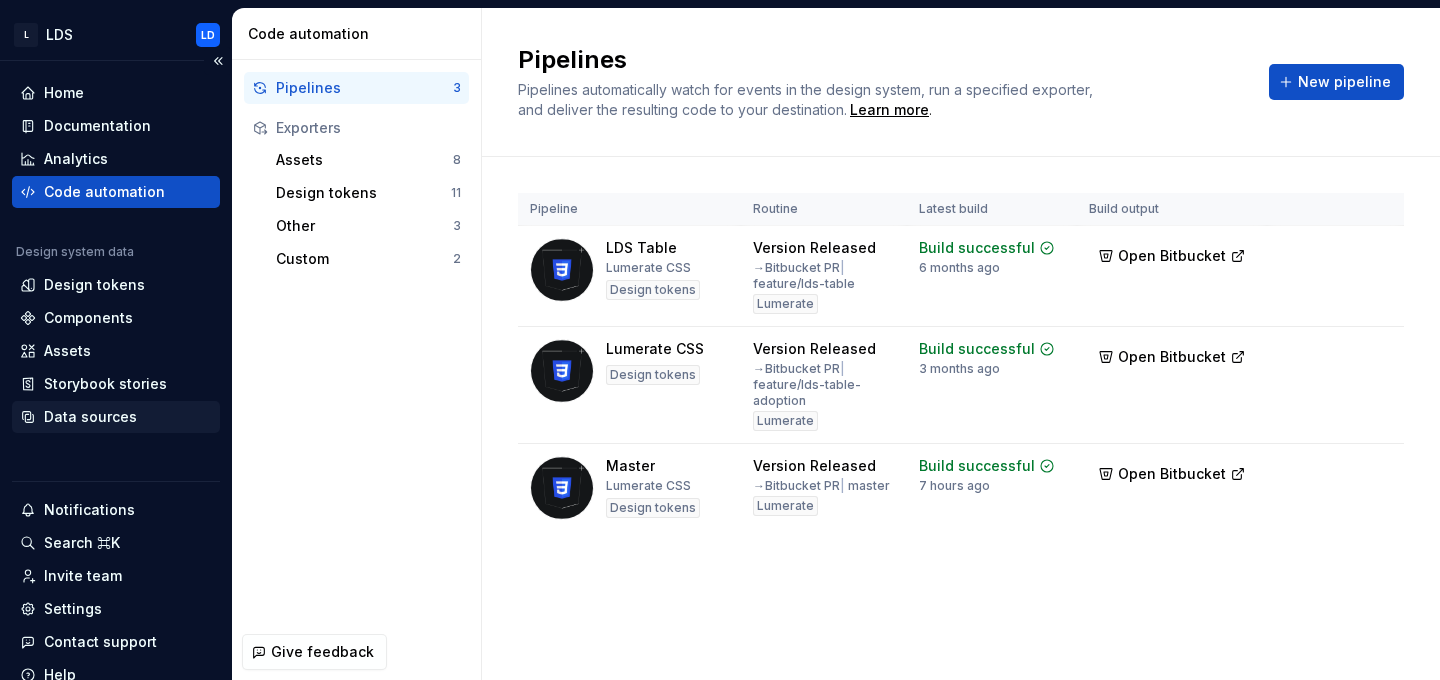 click on "Data sources" at bounding box center [90, 417] 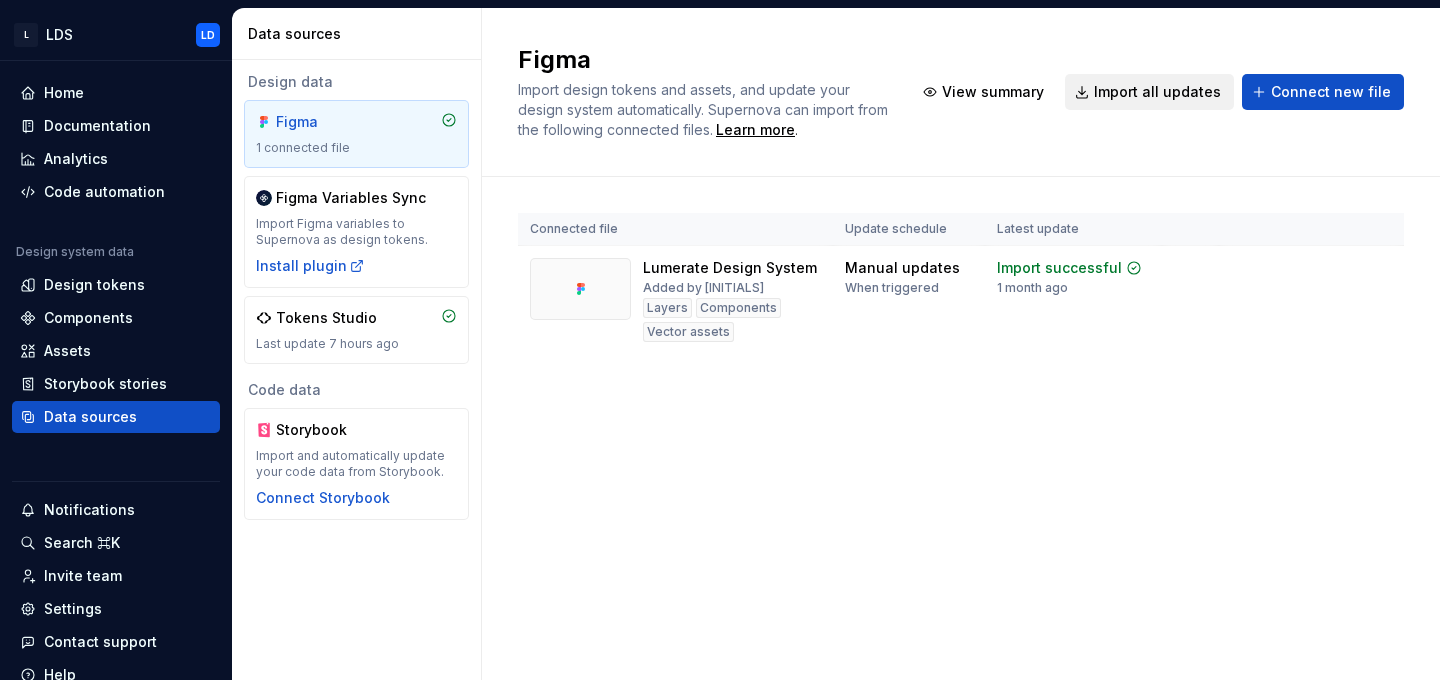 click on "Import all updates" at bounding box center [1157, 92] 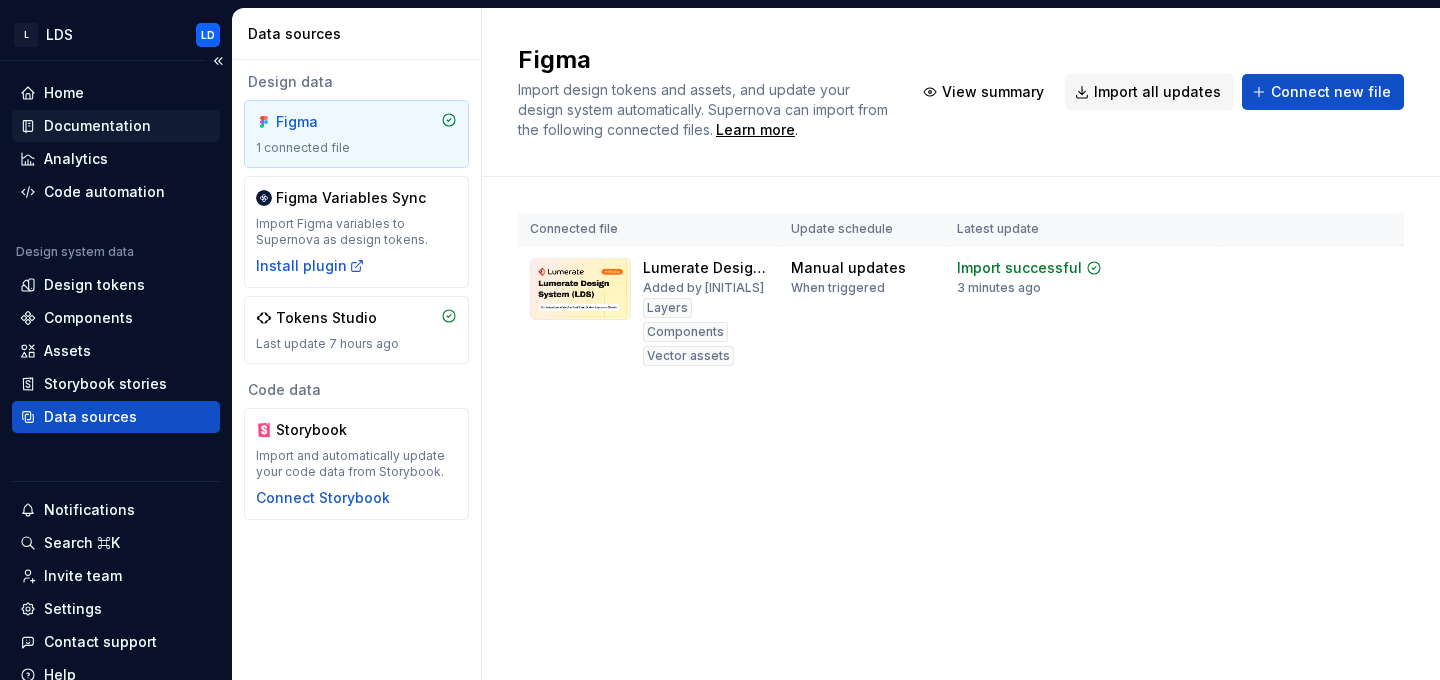 click on "Documentation" at bounding box center (97, 126) 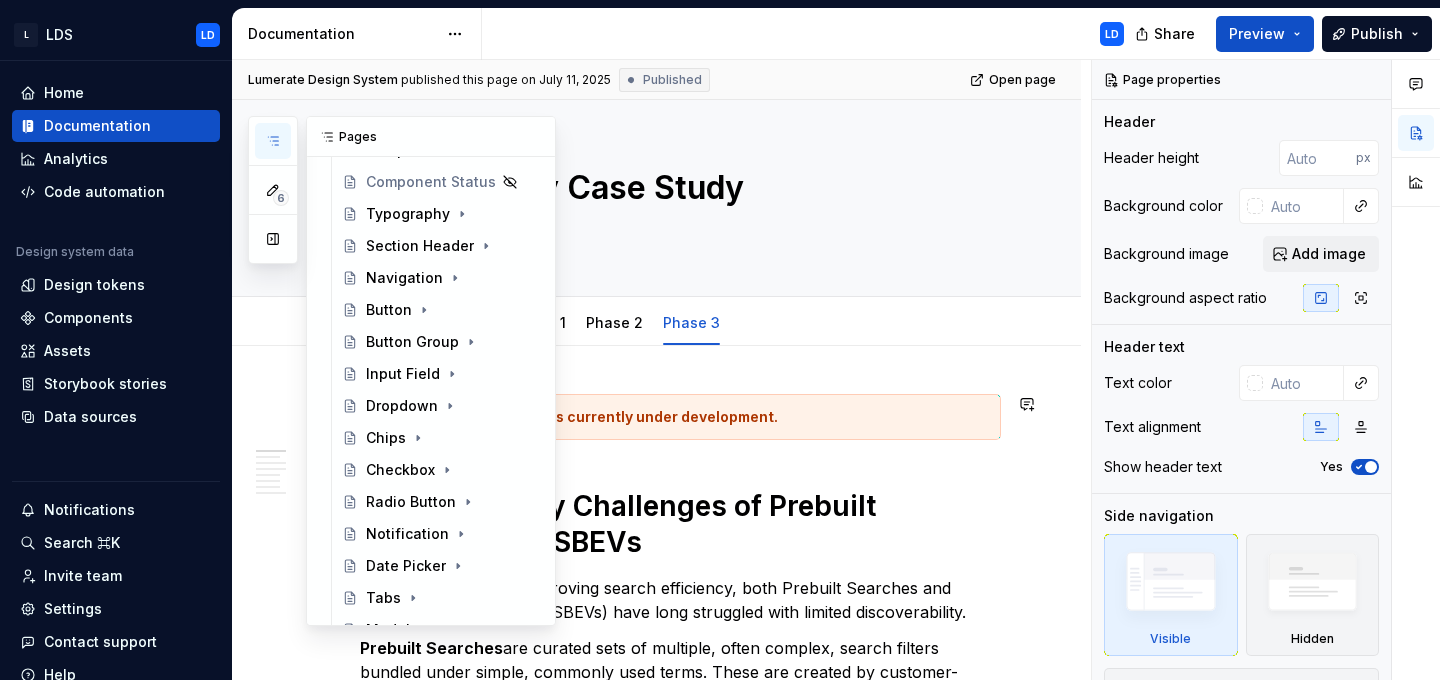 scroll, scrollTop: 1020, scrollLeft: 0, axis: vertical 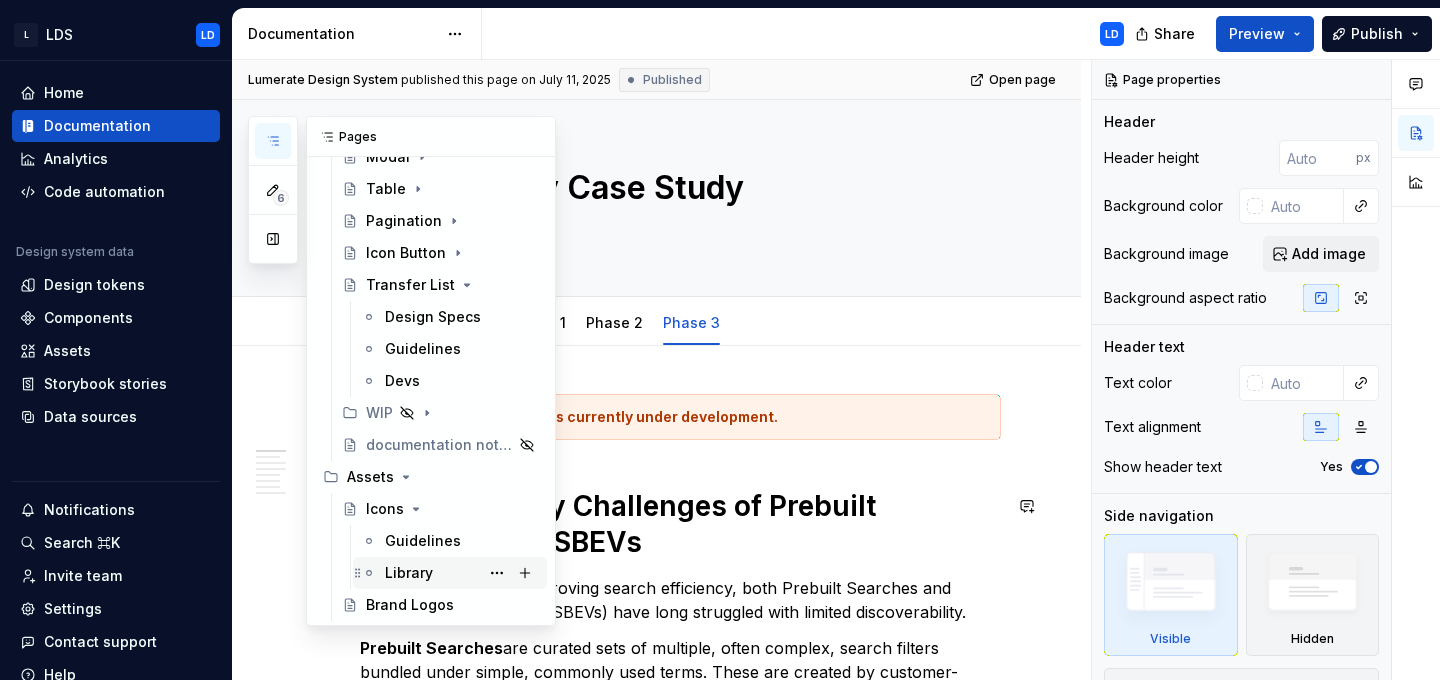 click on "Library" at bounding box center [409, 573] 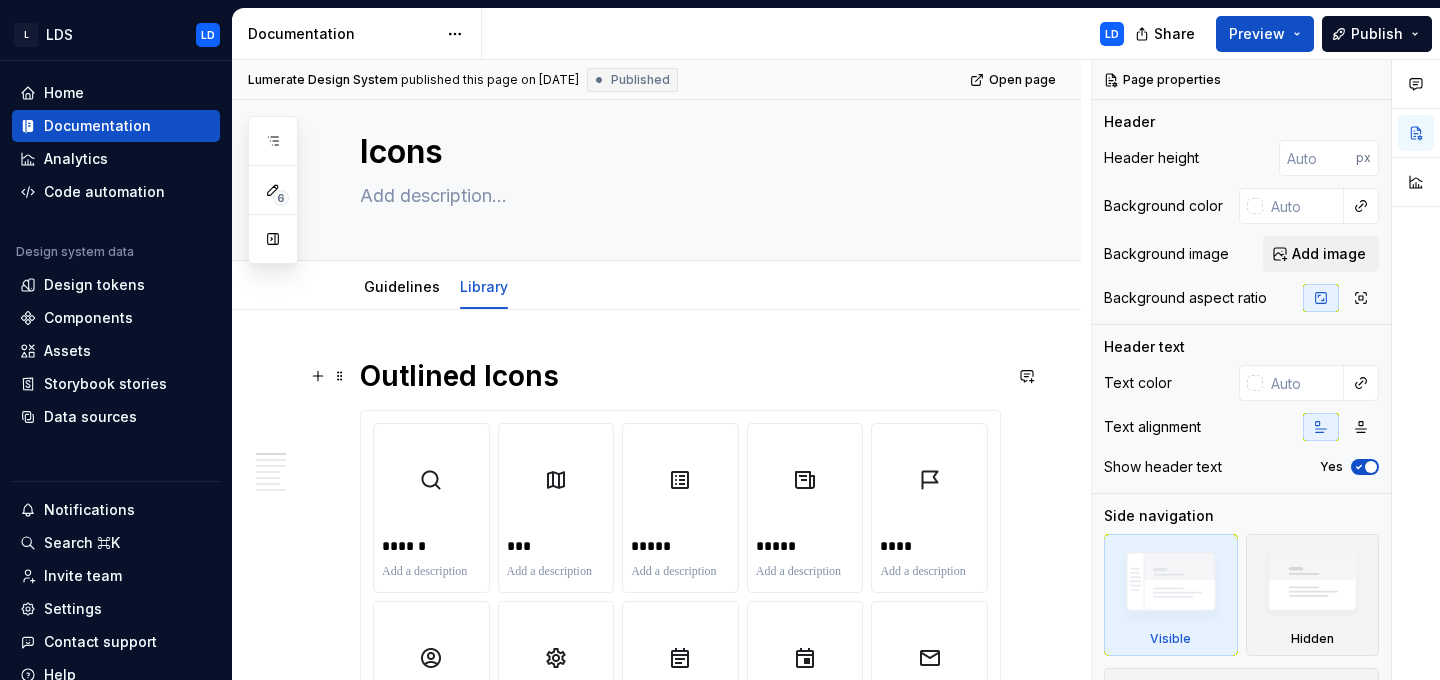 scroll, scrollTop: 57, scrollLeft: 0, axis: vertical 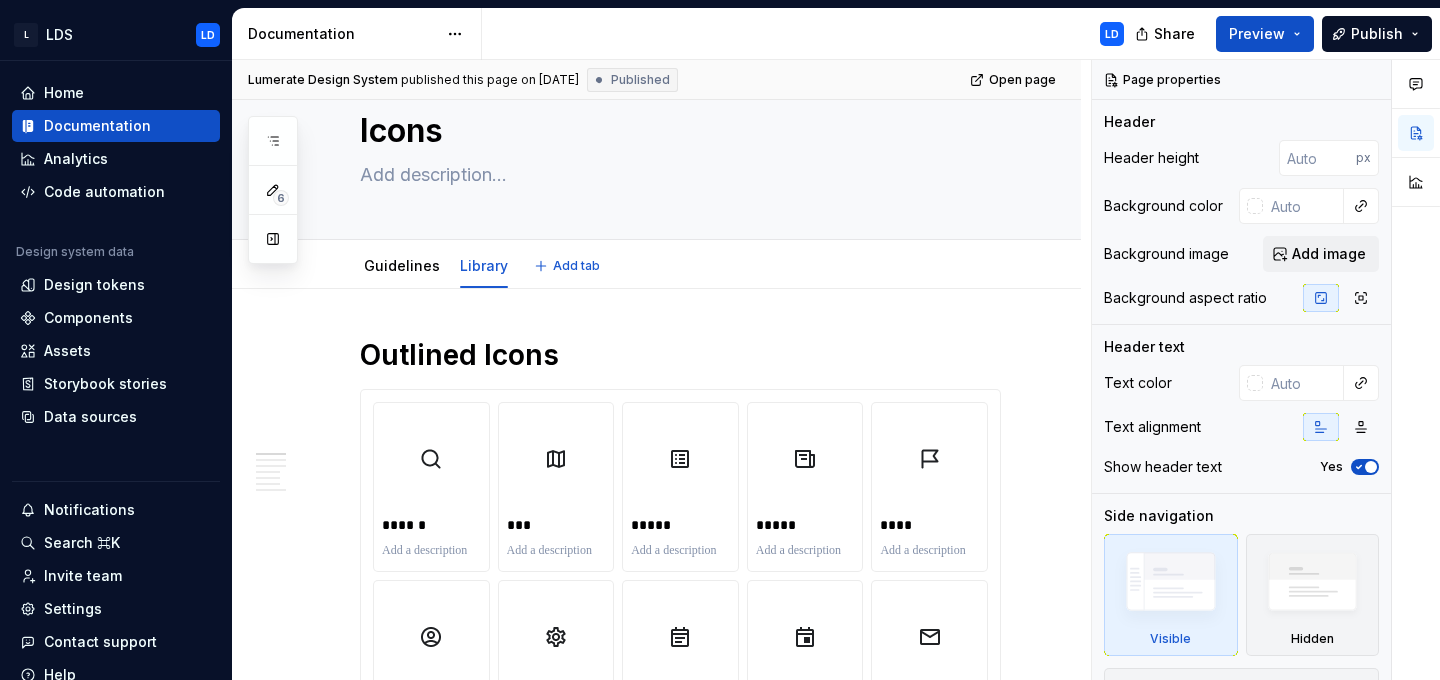 type on "*" 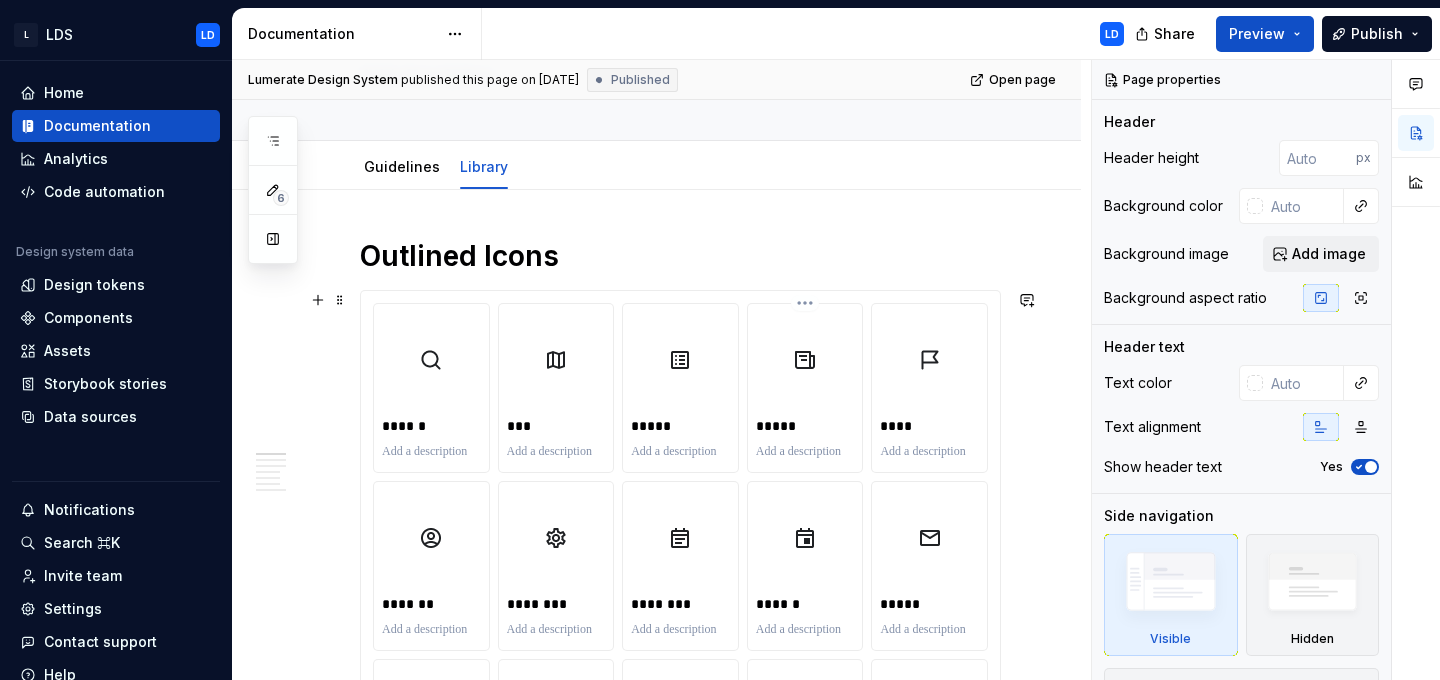 scroll, scrollTop: 157, scrollLeft: 0, axis: vertical 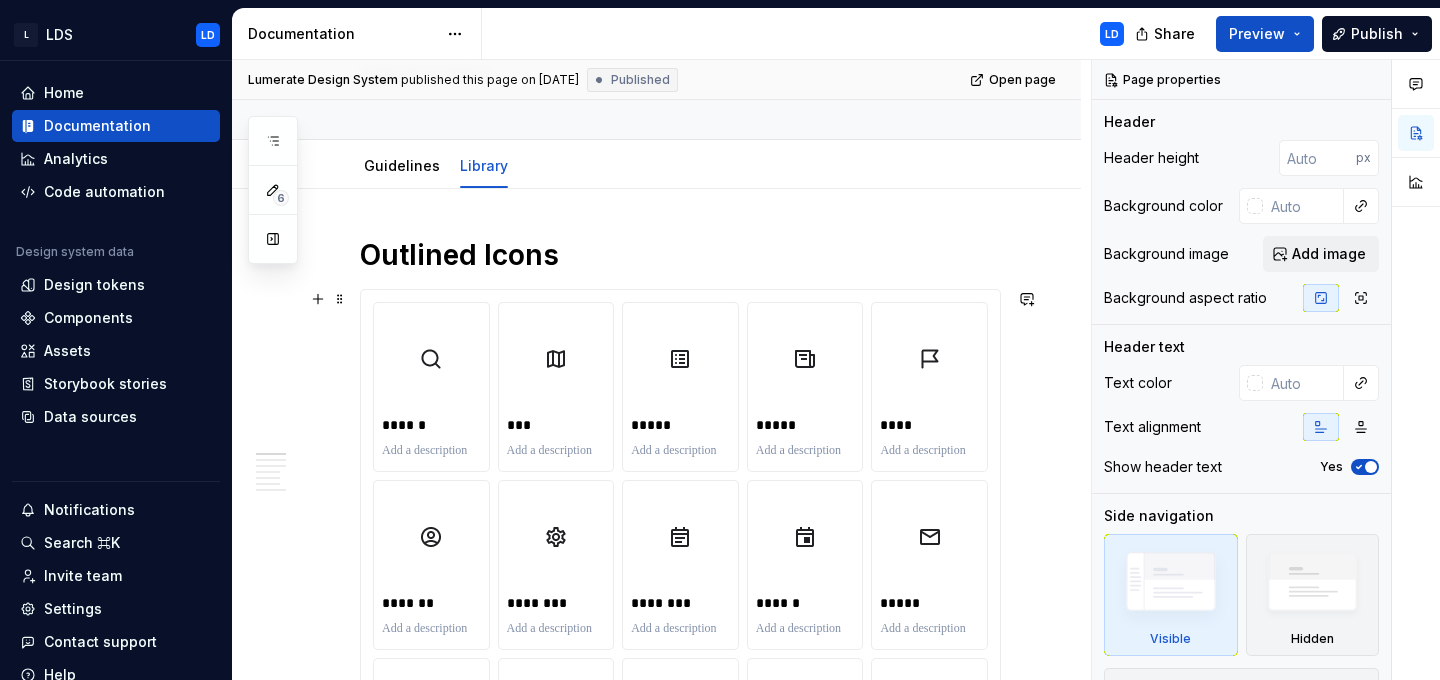 click on "**********" at bounding box center (680, 1782) 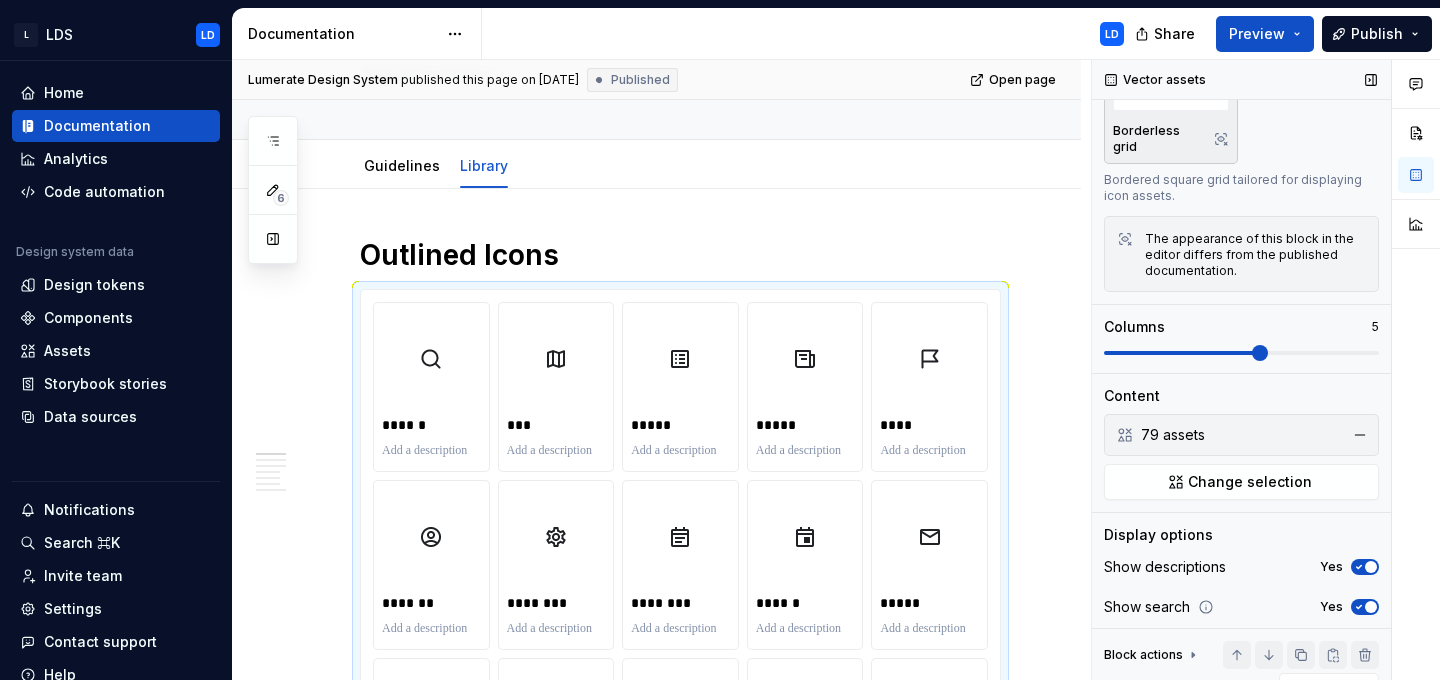 scroll, scrollTop: 284, scrollLeft: 0, axis: vertical 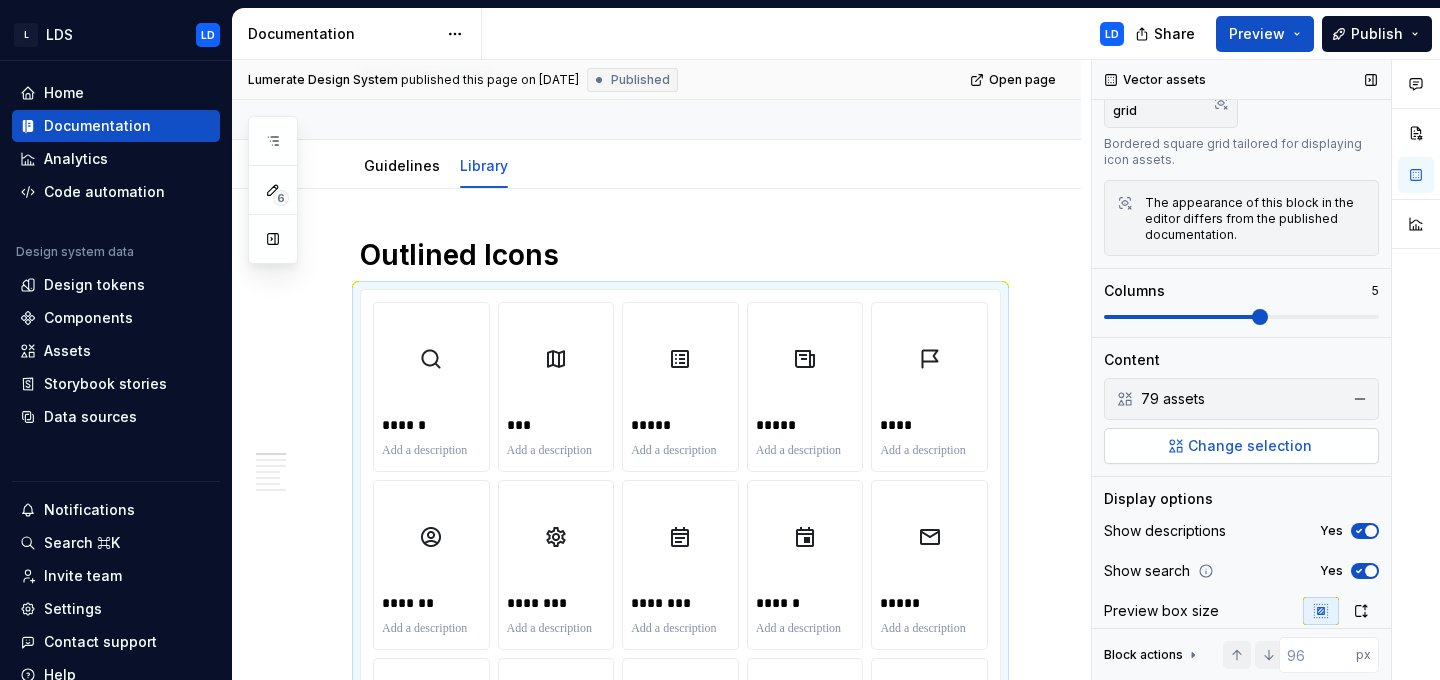 click on "Change selection" at bounding box center [1250, 446] 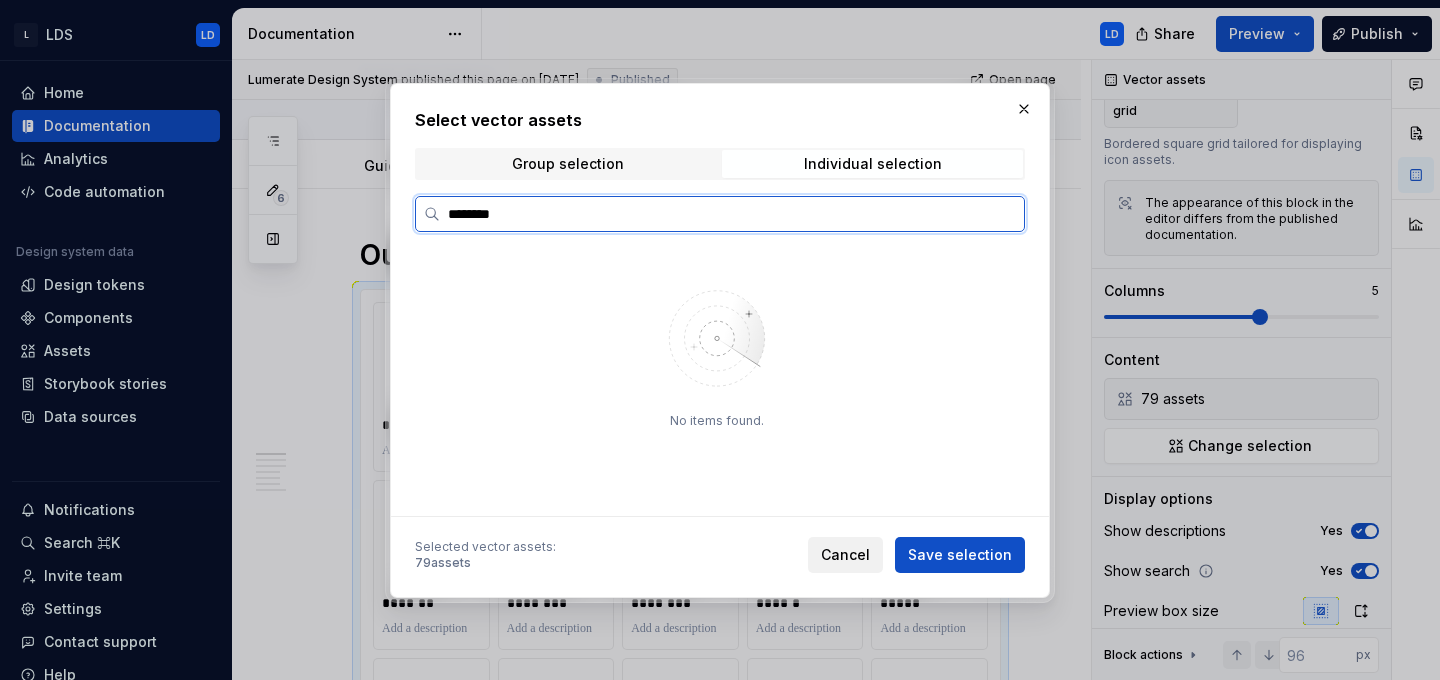 type on "********" 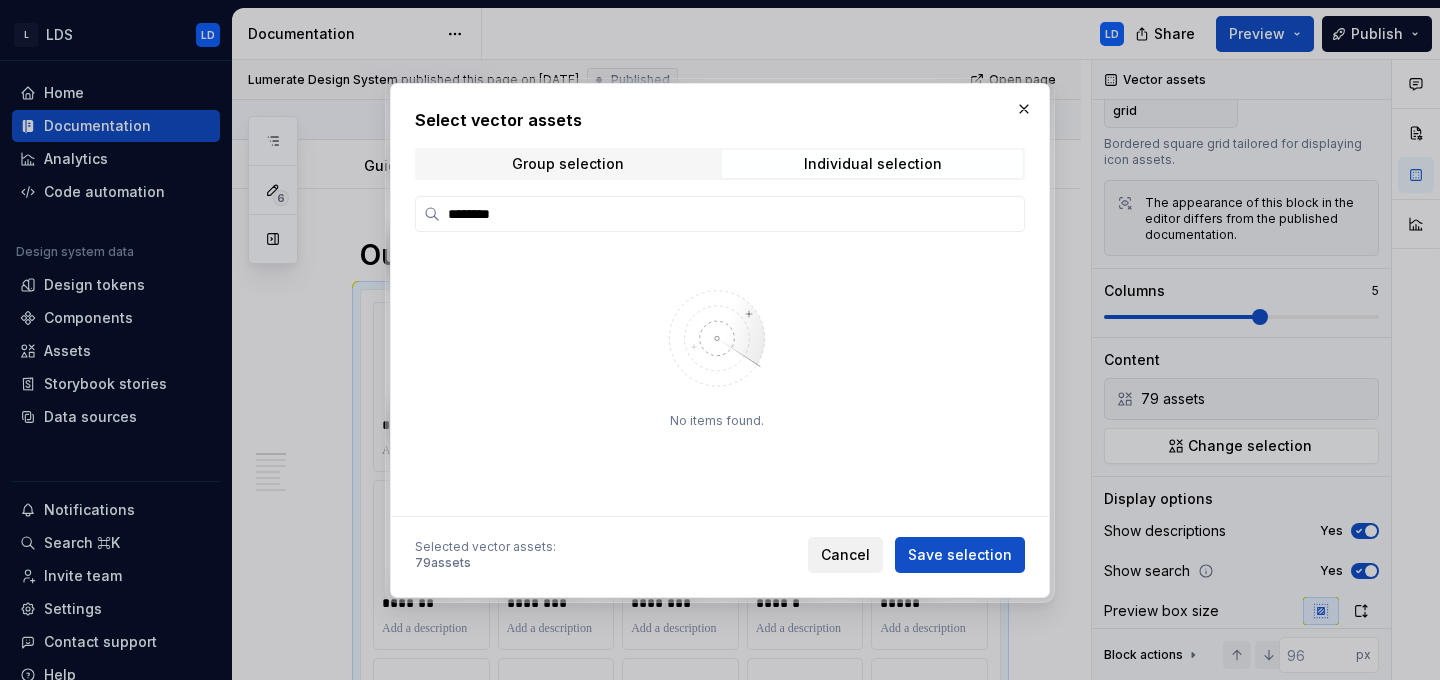 click on "Cancel" at bounding box center [845, 555] 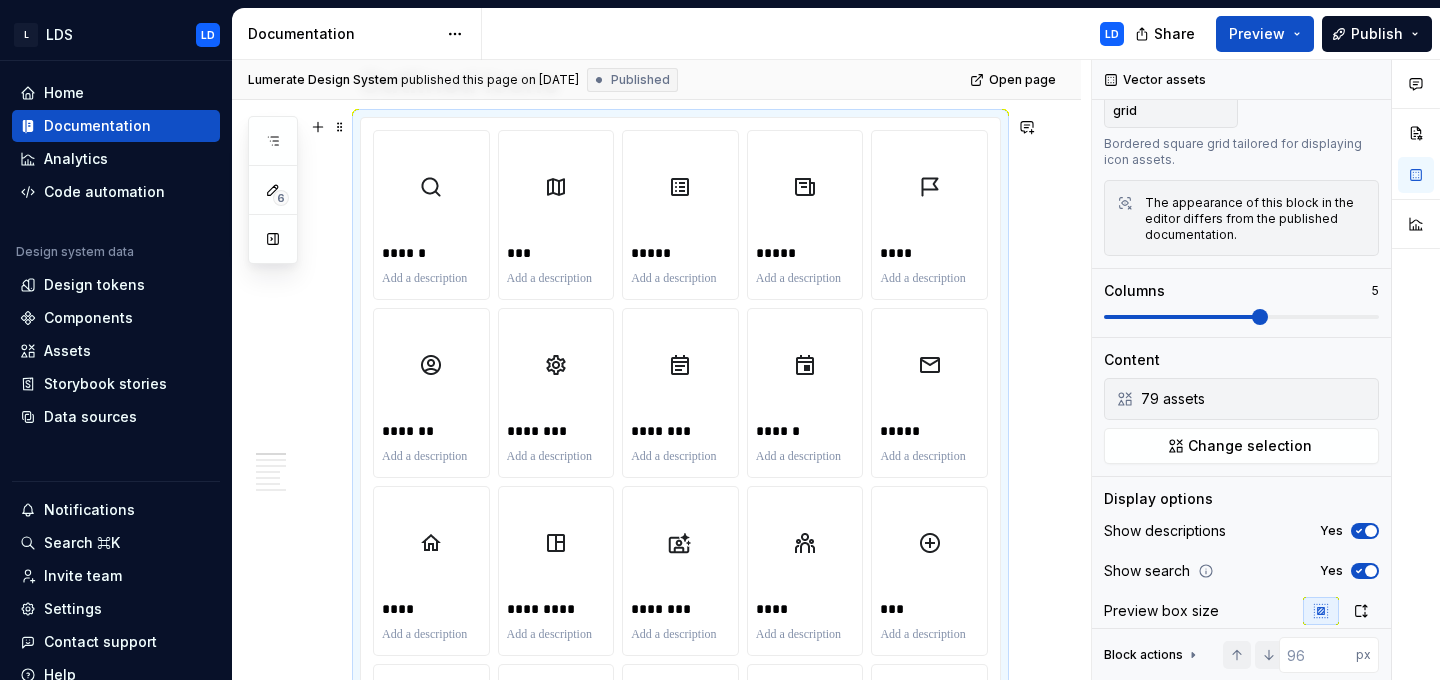 scroll, scrollTop: 330, scrollLeft: 0, axis: vertical 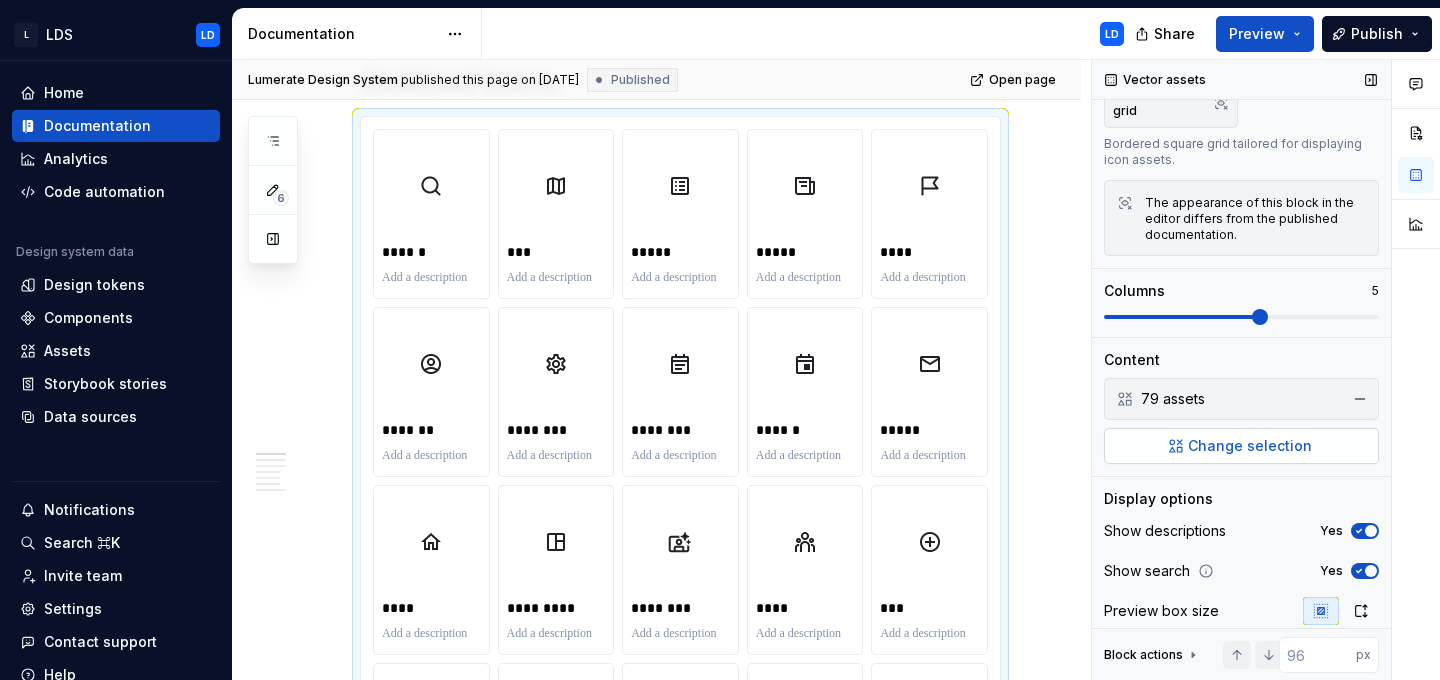click on "Change selection" at bounding box center (1250, 446) 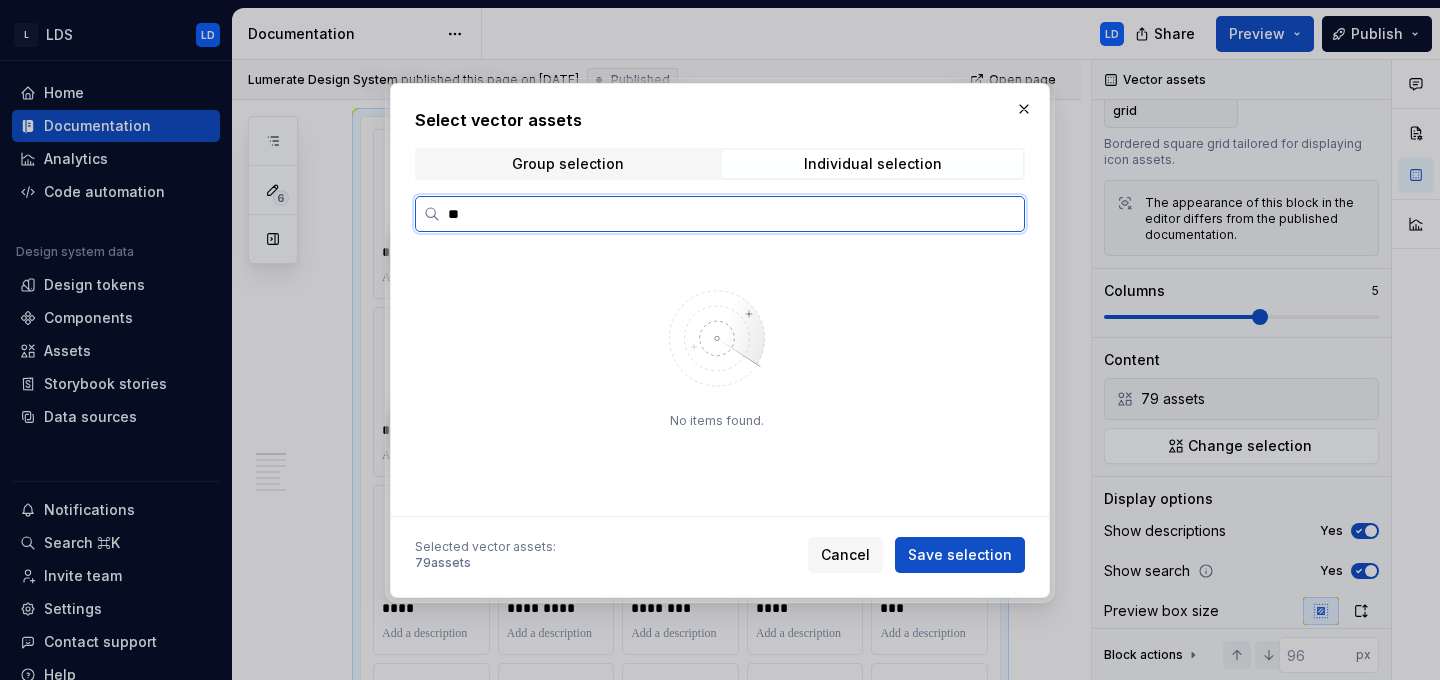 type on "*" 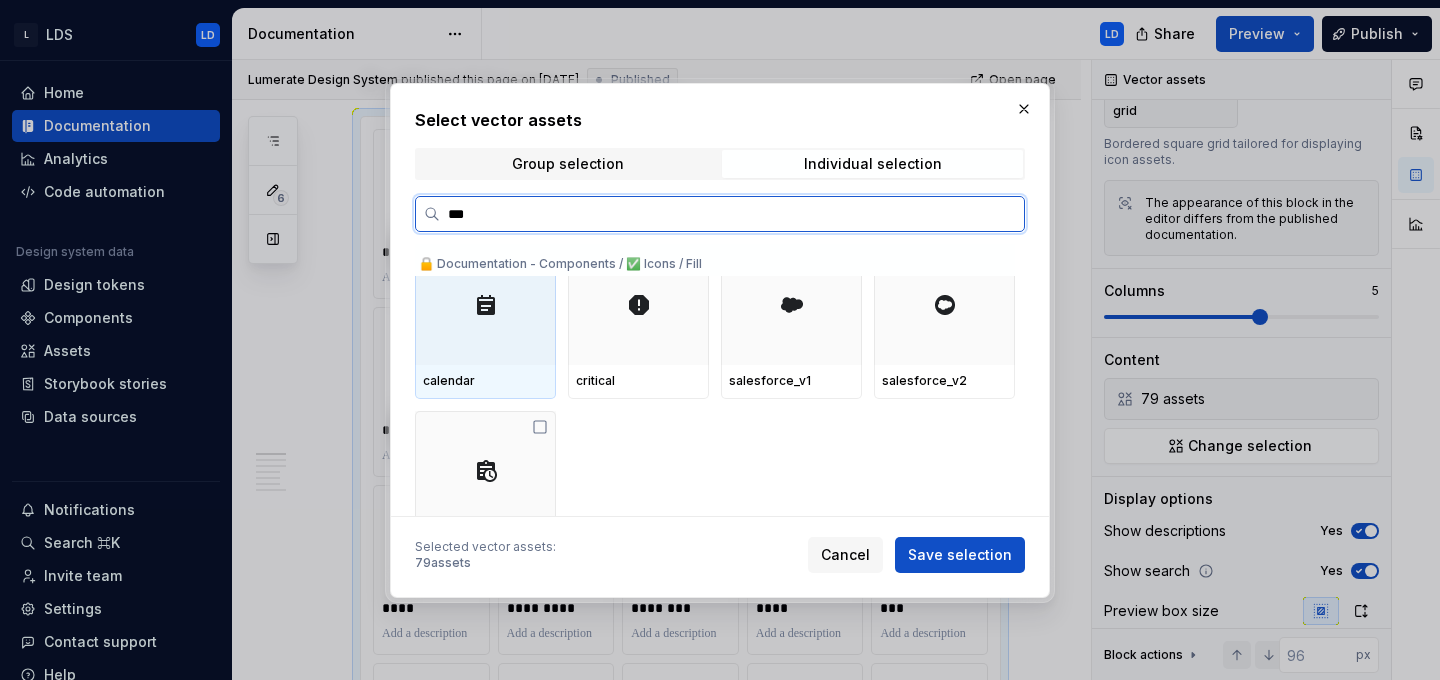 scroll, scrollTop: 0, scrollLeft: 0, axis: both 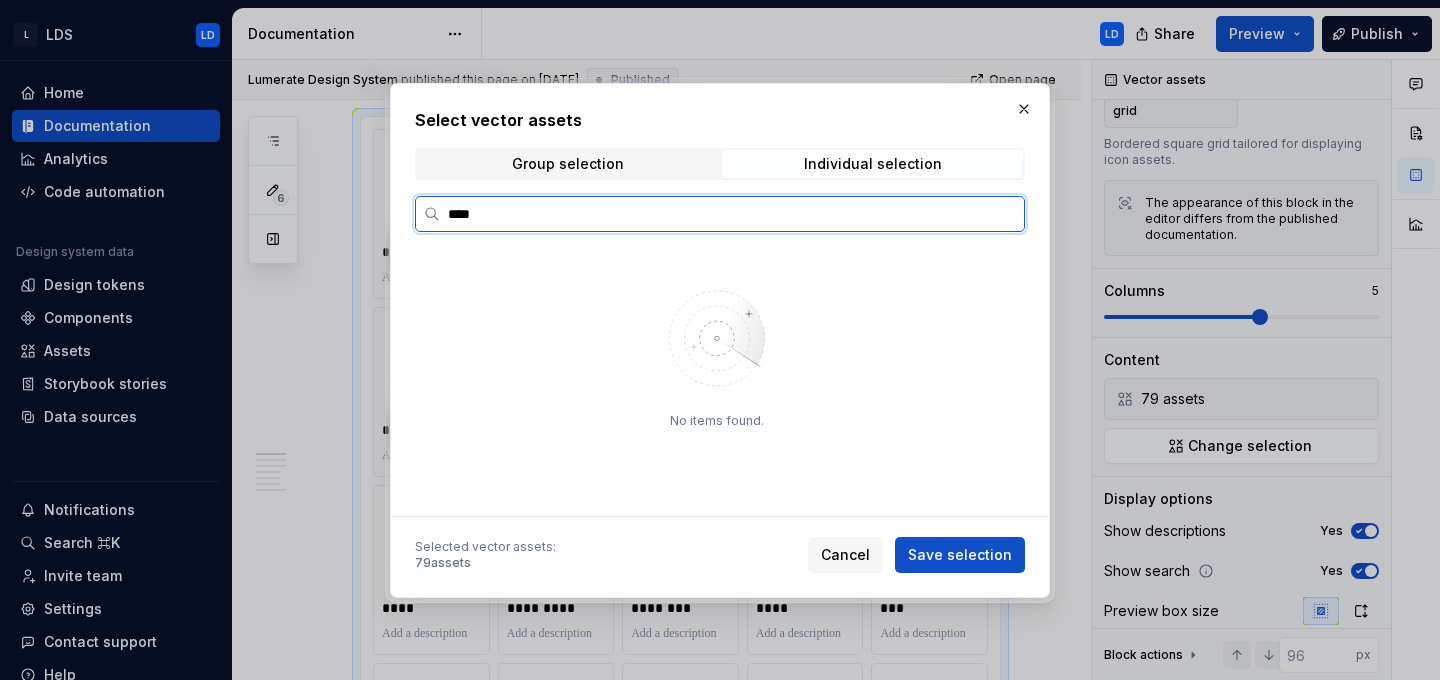 type on "*****" 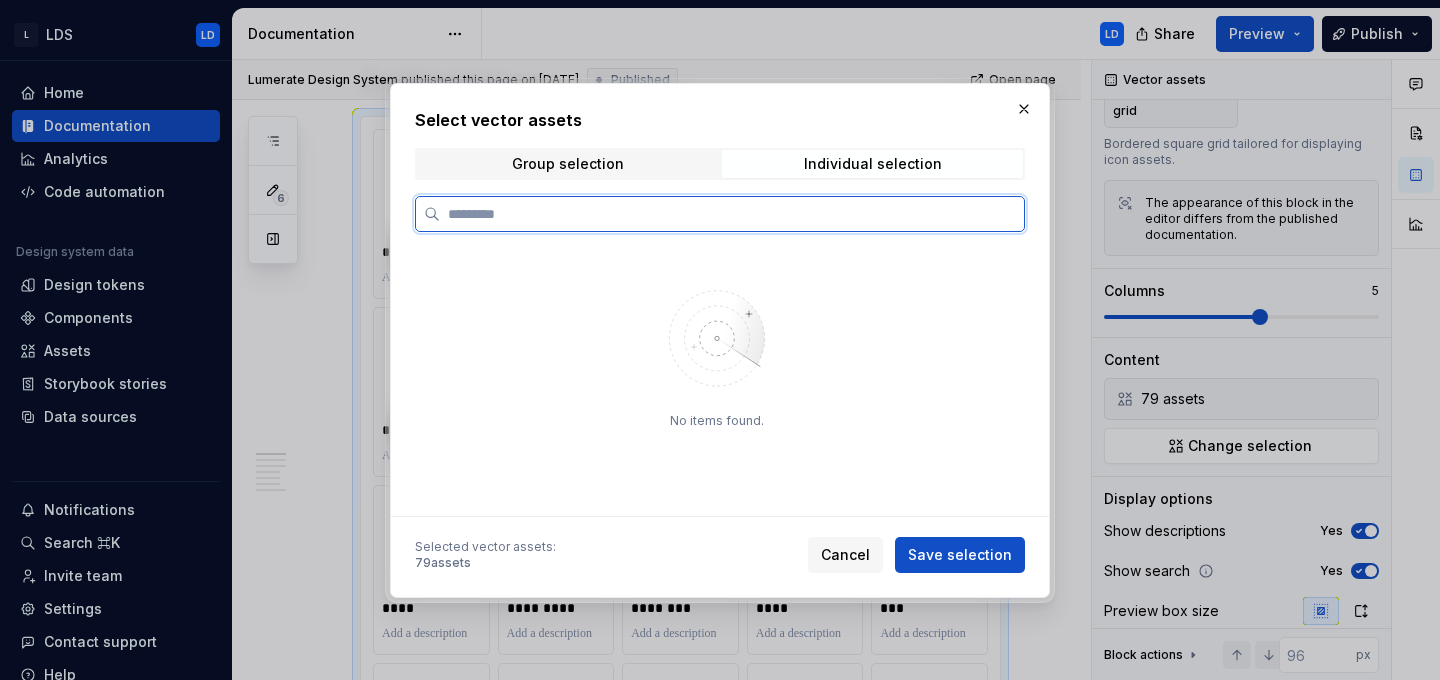 type 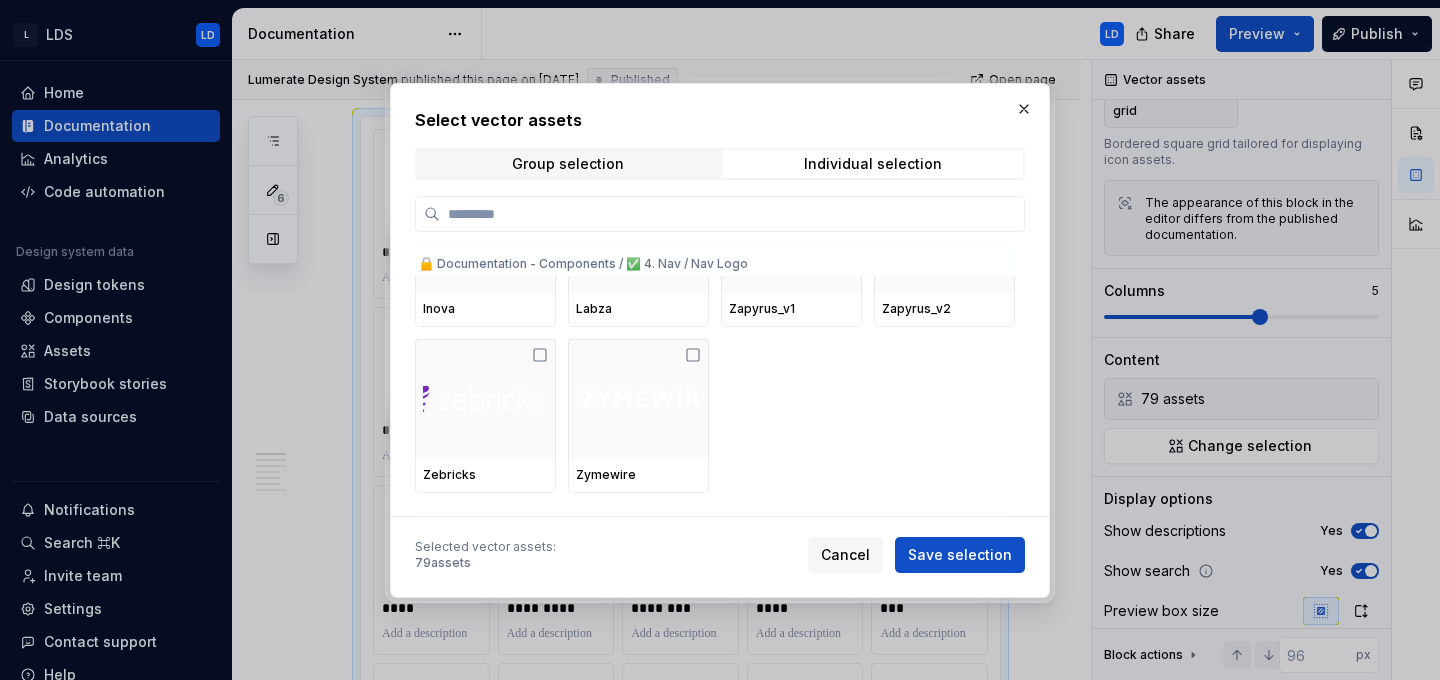 scroll, scrollTop: 6076, scrollLeft: 0, axis: vertical 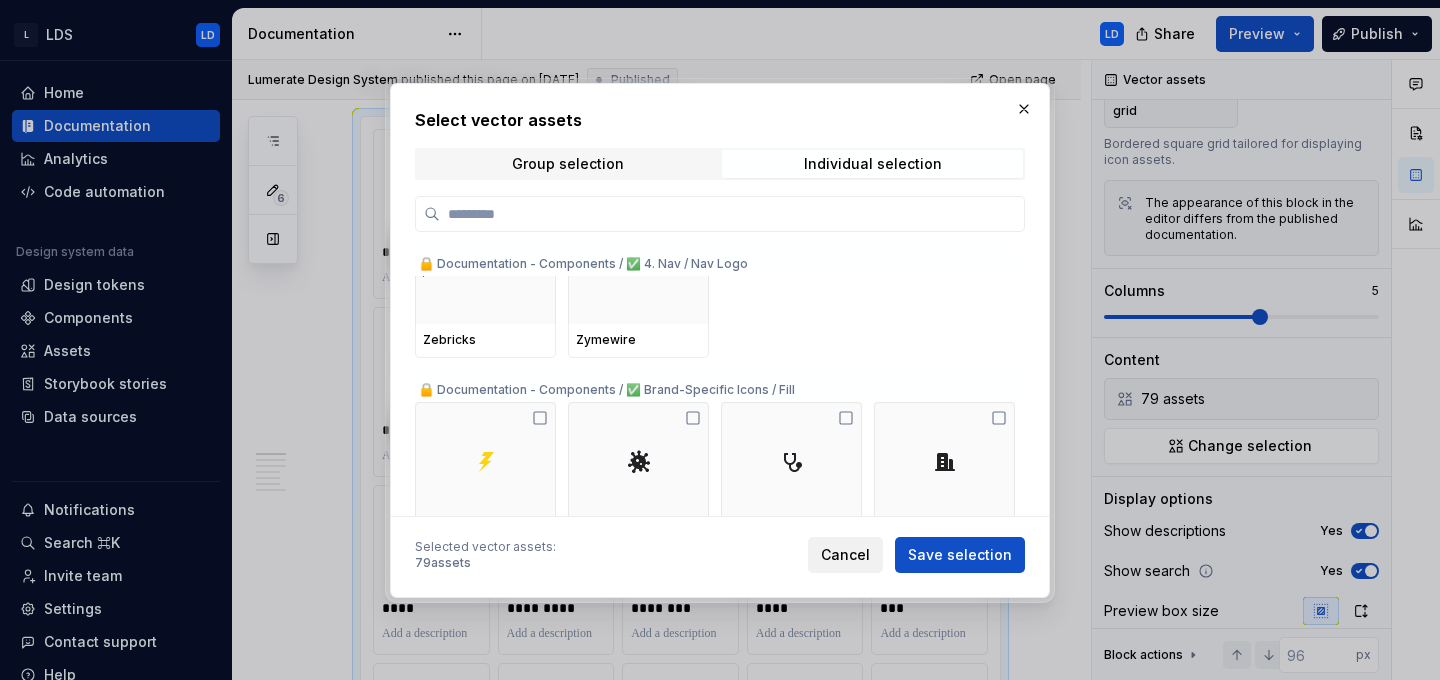 click on "Cancel" at bounding box center [845, 555] 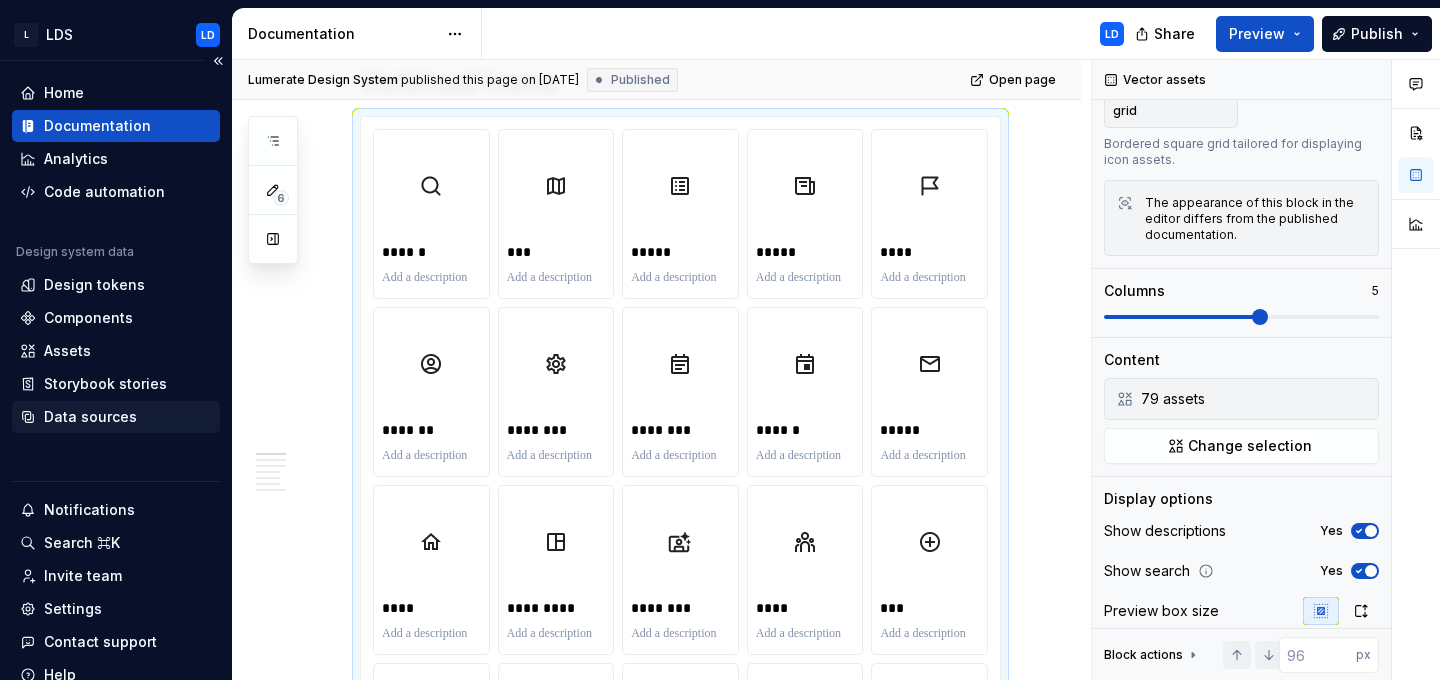 click on "Data sources" at bounding box center (116, 417) 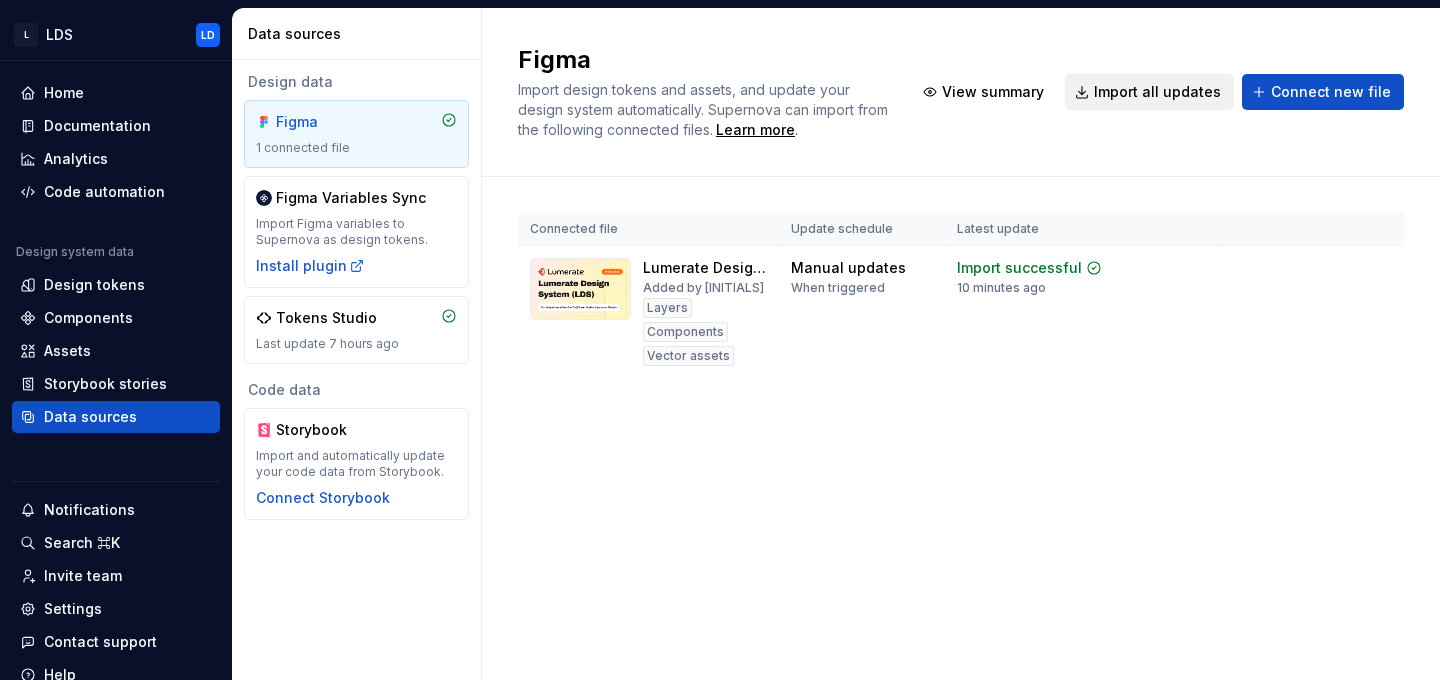 click on "Import all updates" at bounding box center (1157, 92) 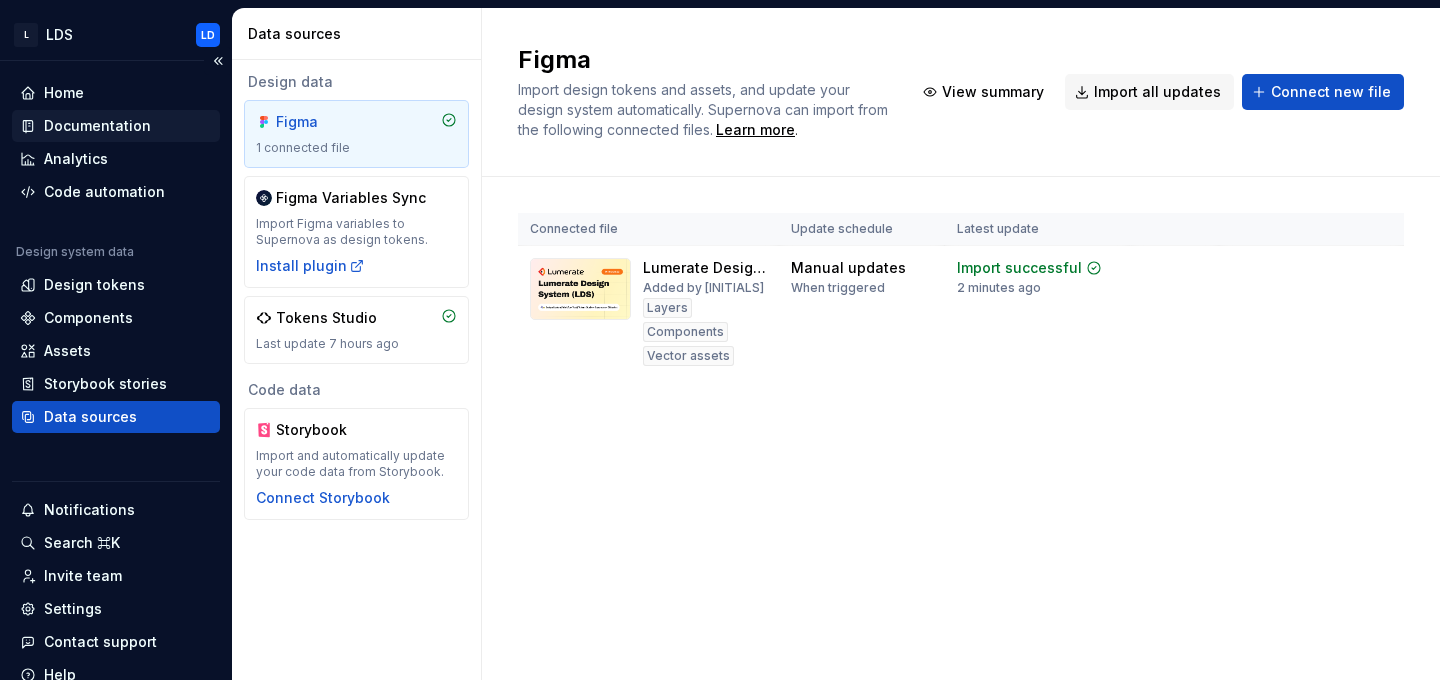 click on "Documentation" at bounding box center [97, 126] 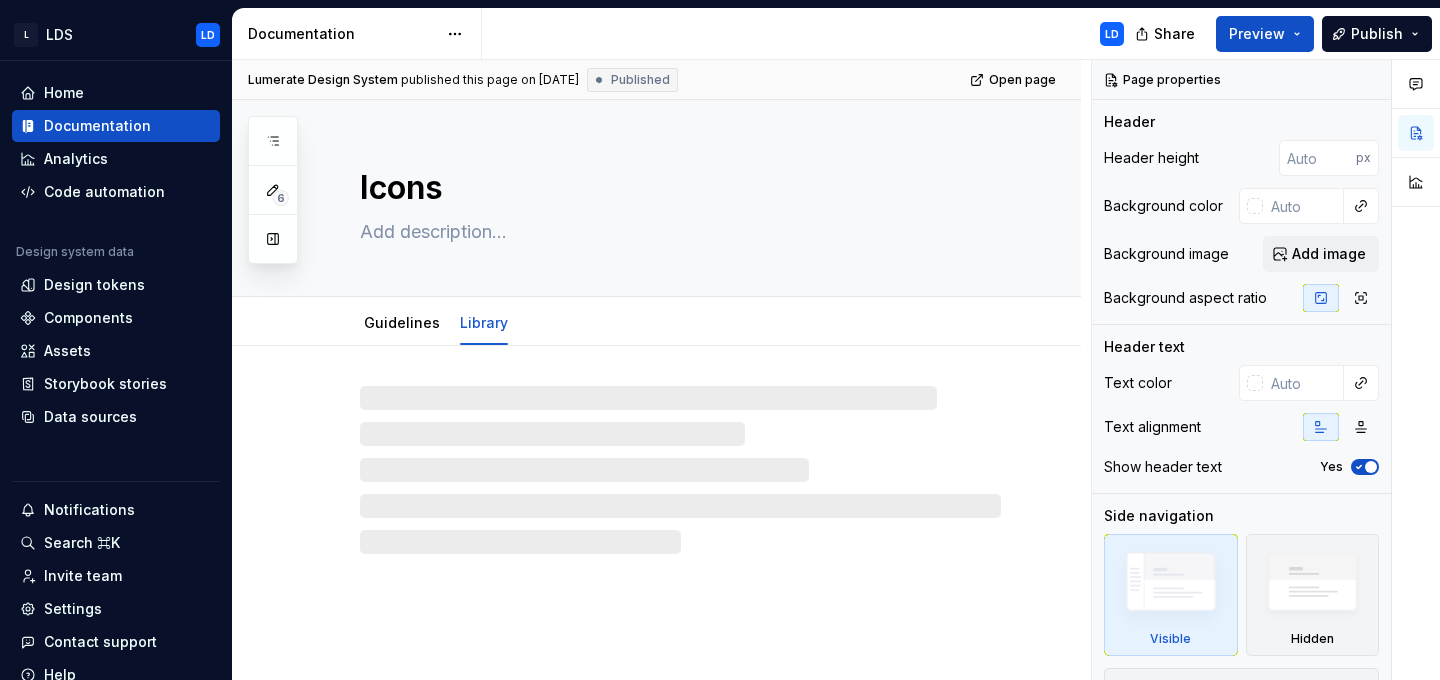 type on "*" 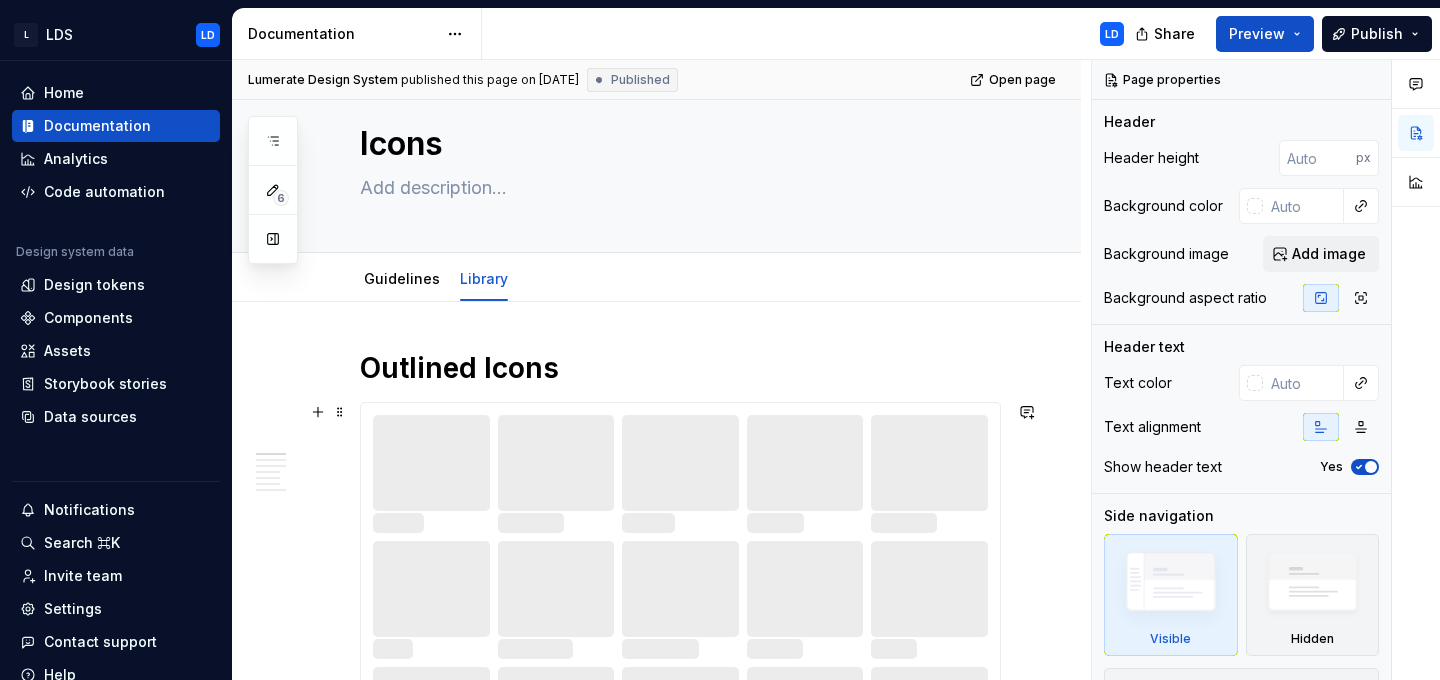 scroll, scrollTop: 45, scrollLeft: 0, axis: vertical 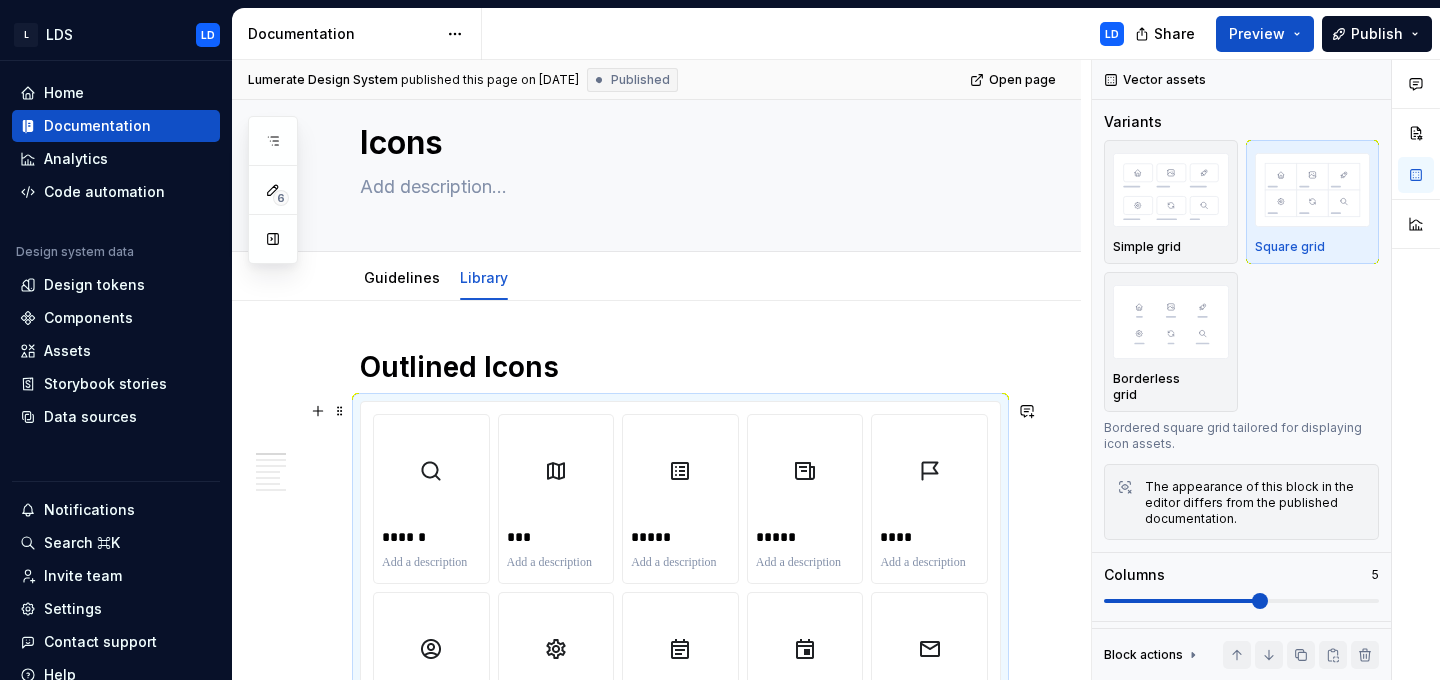 click on "**********" at bounding box center (680, 1894) 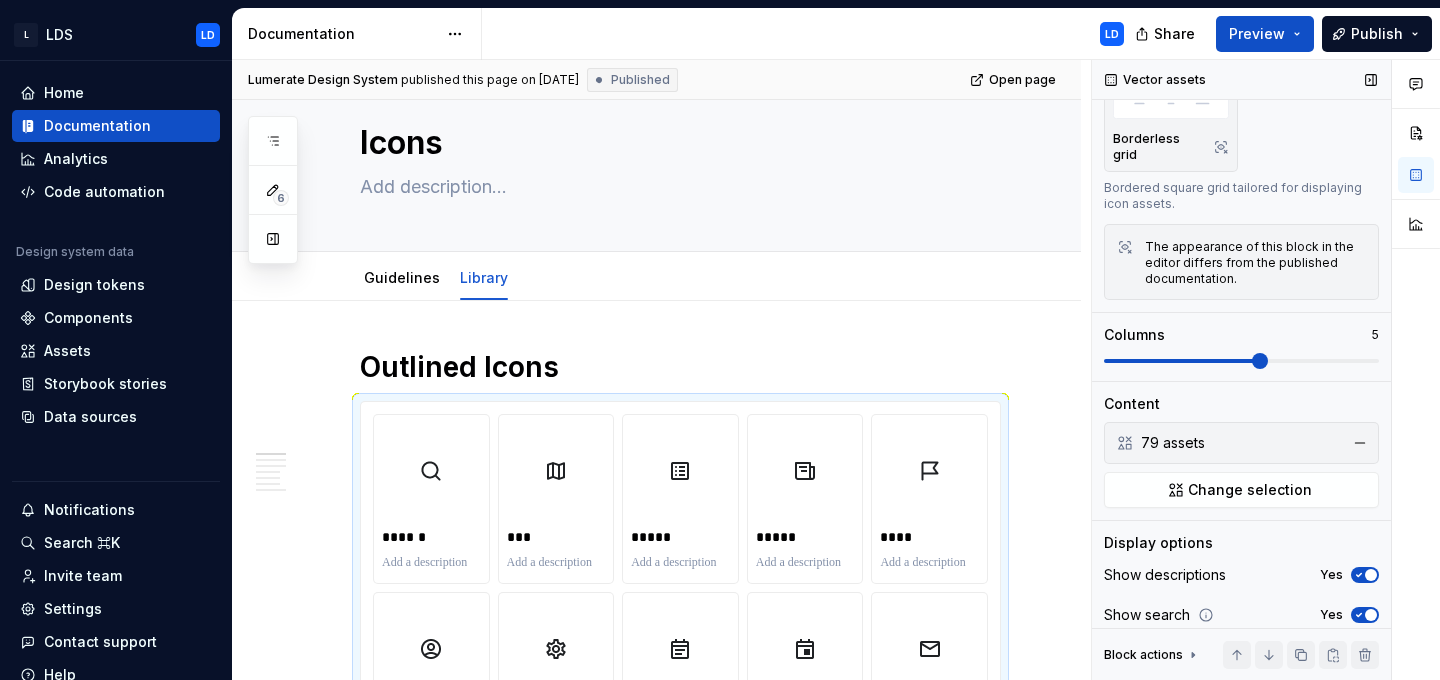 scroll, scrollTop: 302, scrollLeft: 0, axis: vertical 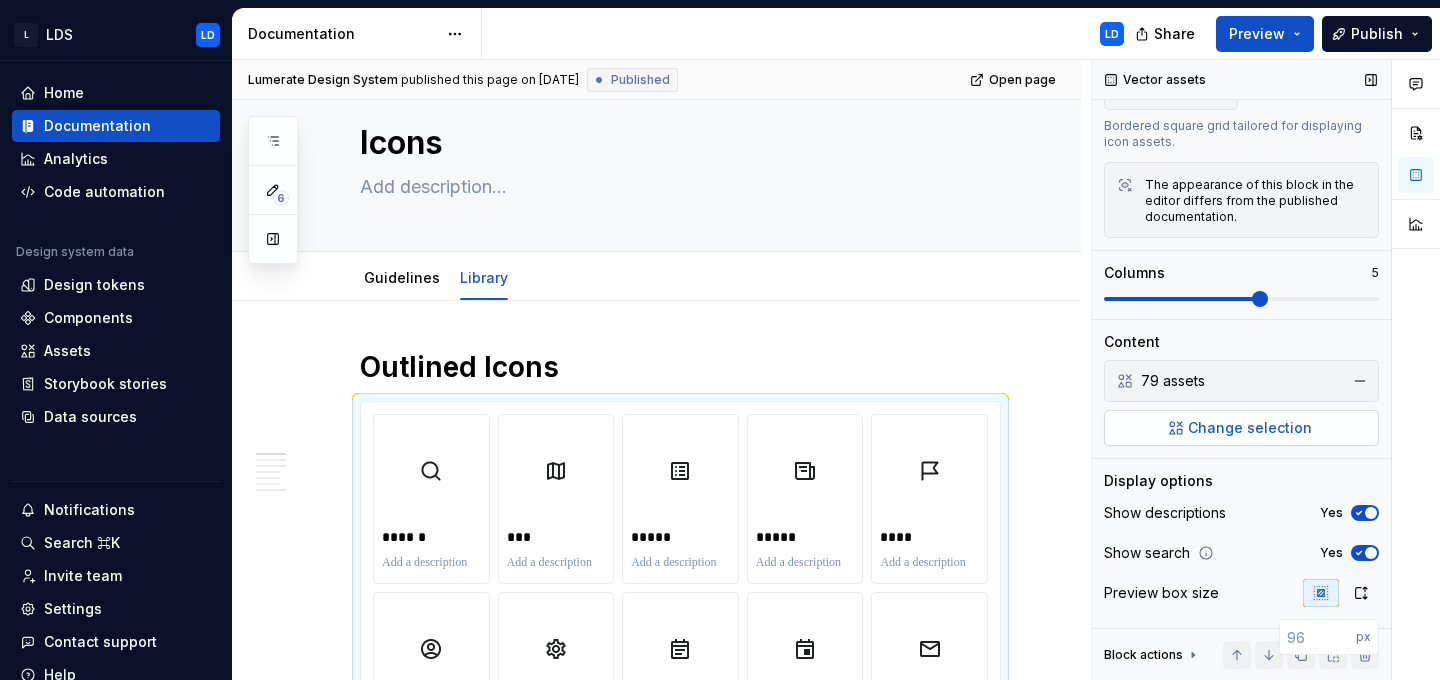 click on "Change selection" at bounding box center [1250, 428] 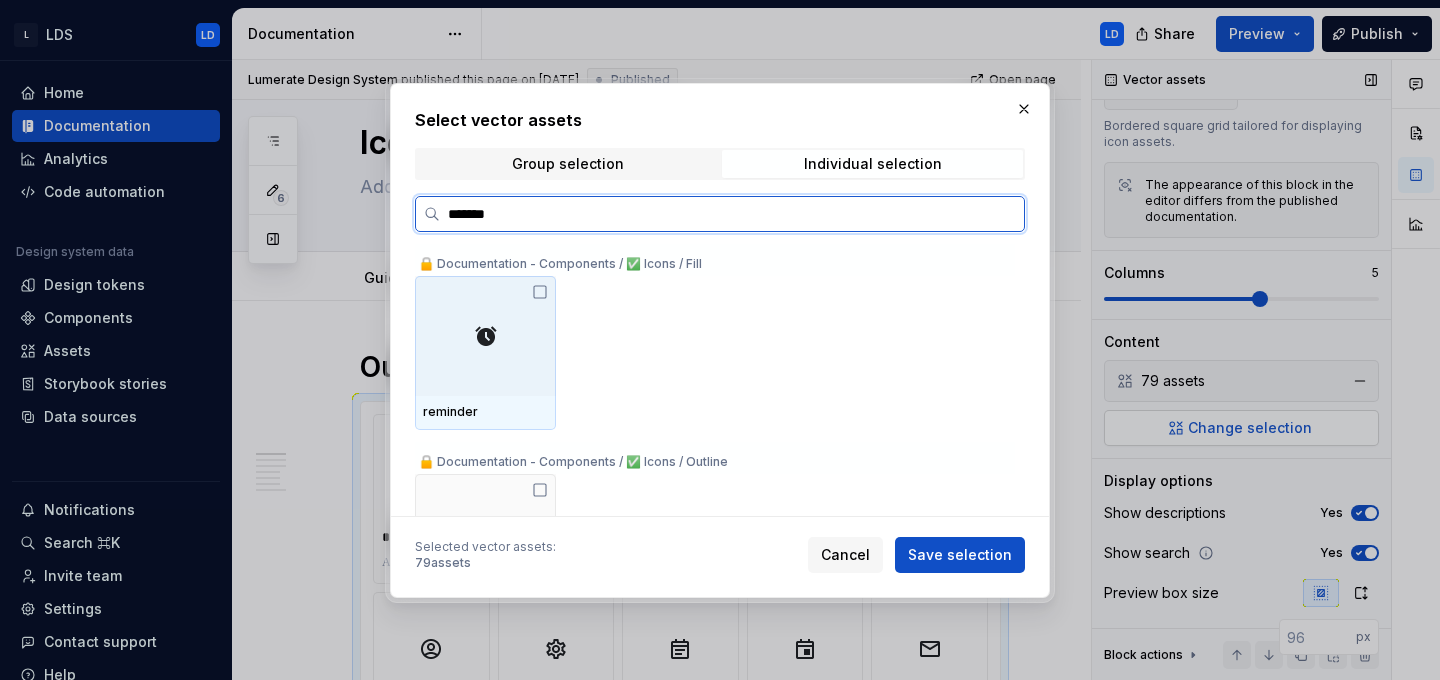 type on "********" 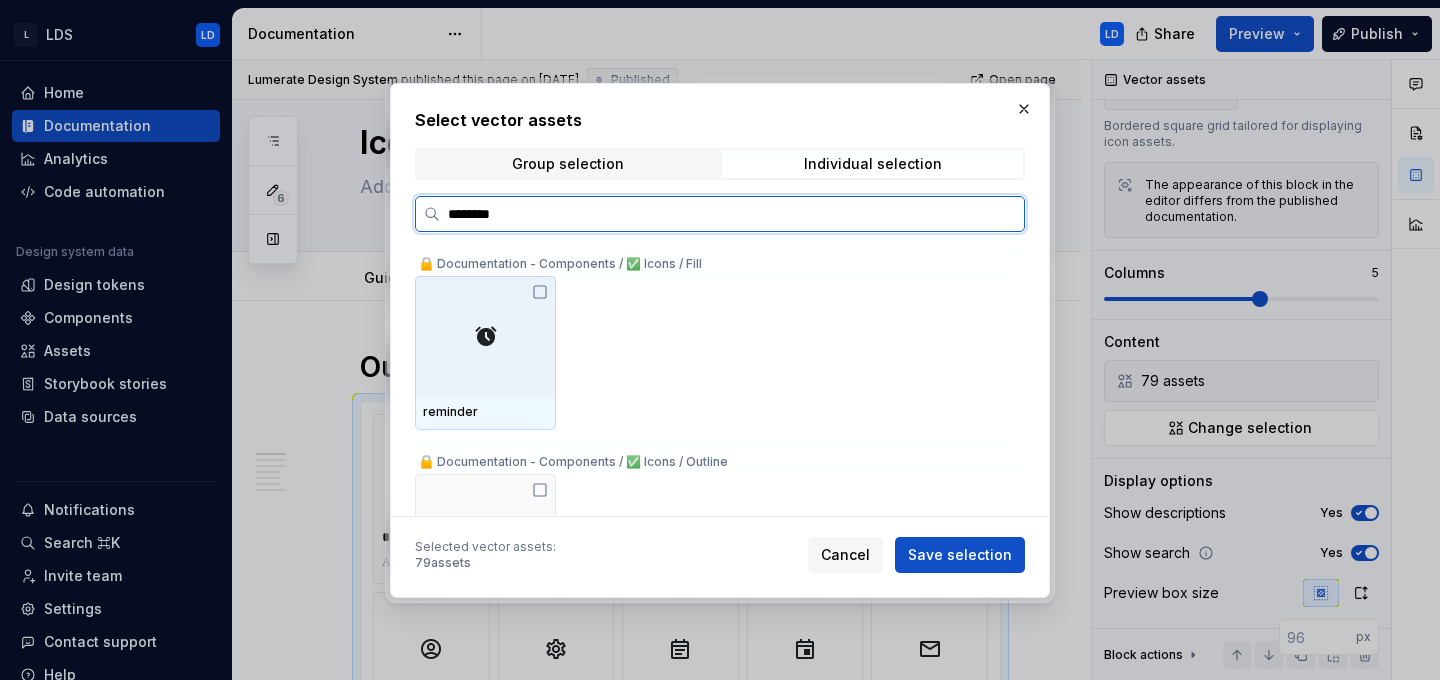 scroll, scrollTop: 112, scrollLeft: 0, axis: vertical 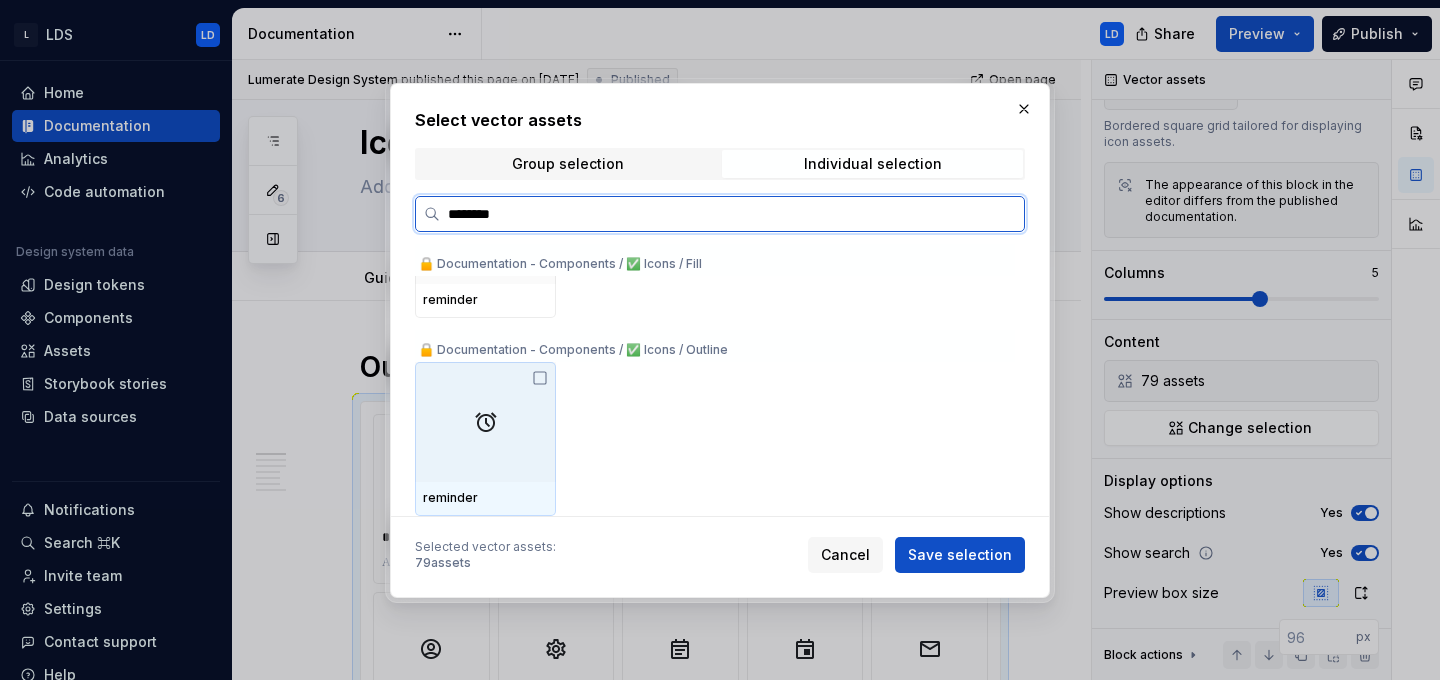 click at bounding box center [485, 422] 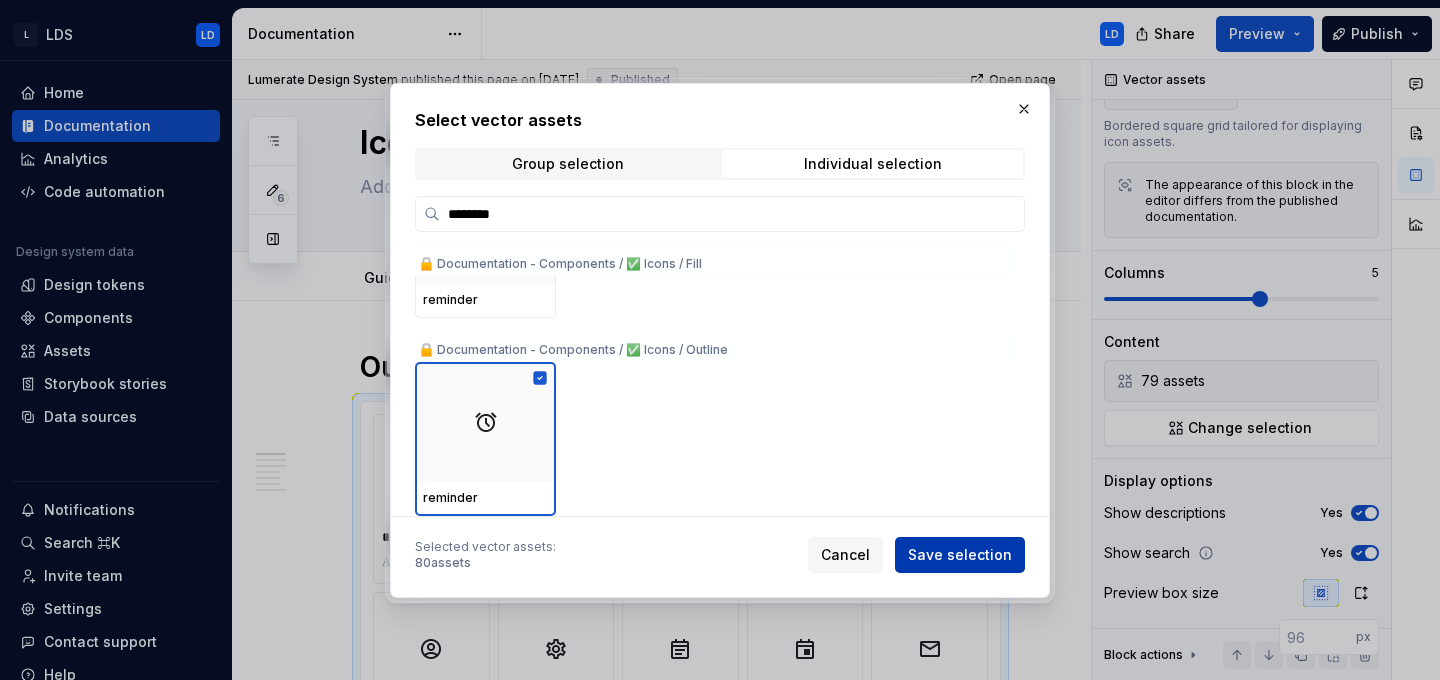 click on "Save selection" at bounding box center [960, 555] 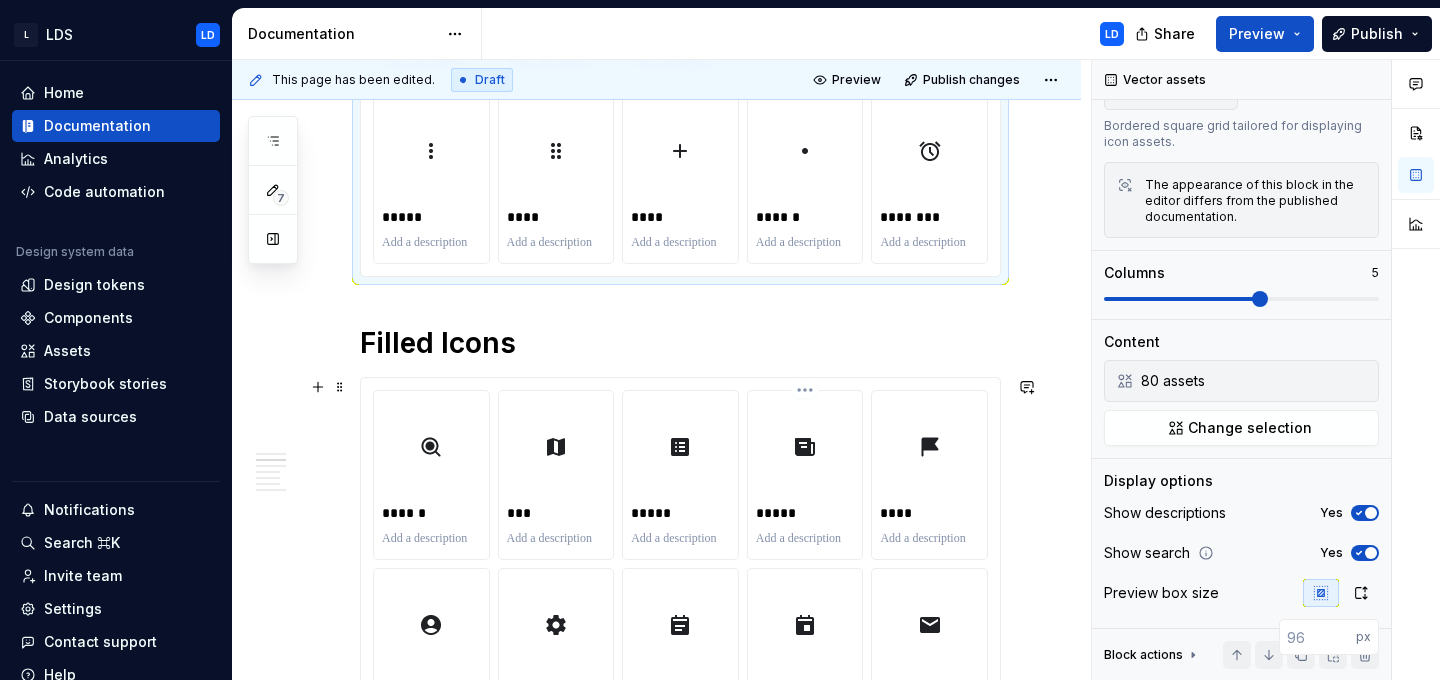 scroll, scrollTop: 3159, scrollLeft: 0, axis: vertical 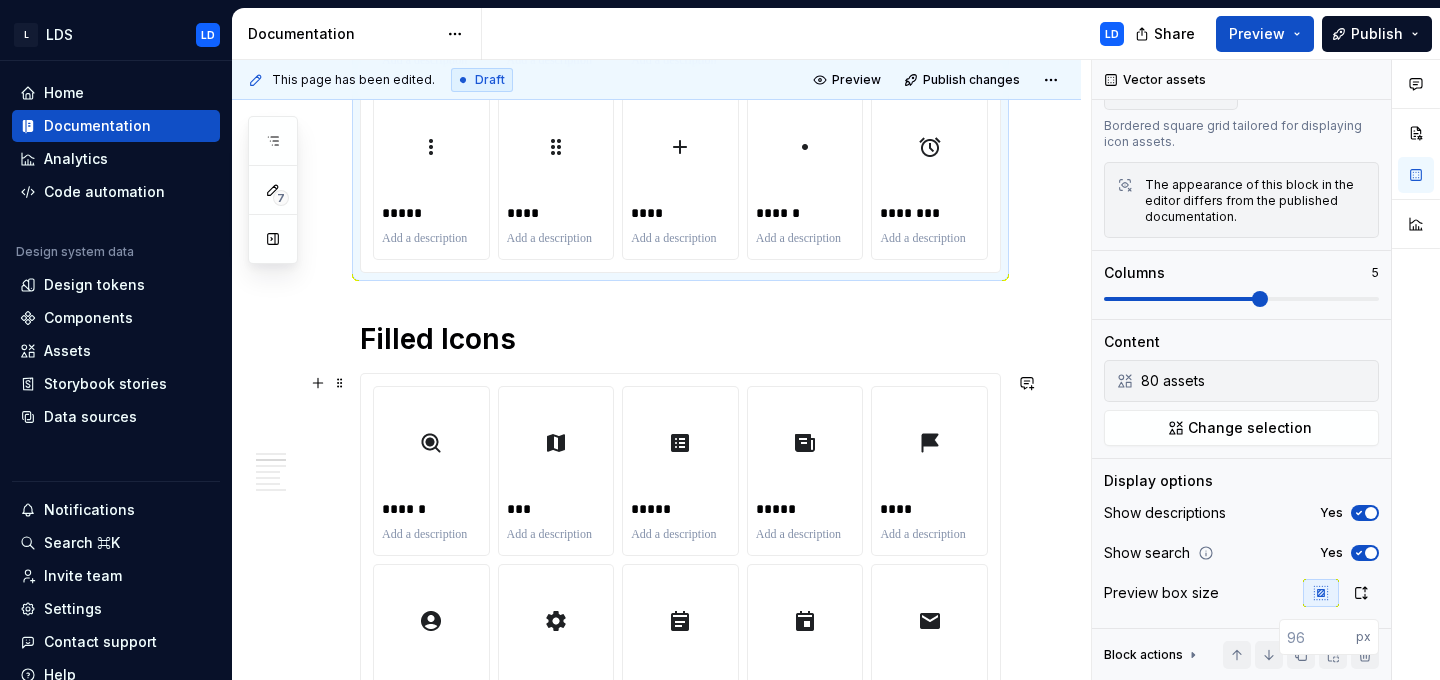 click on "**********" at bounding box center [680, 1480] 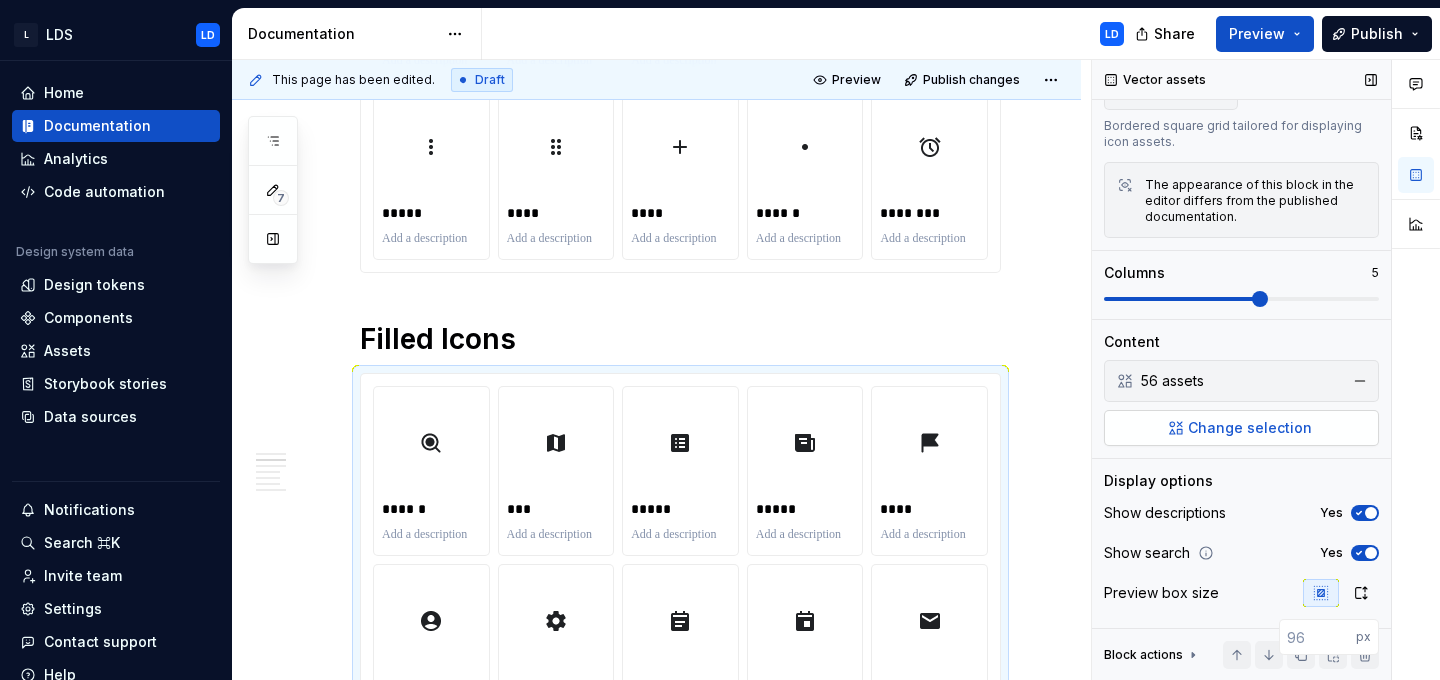 click on "Change selection" at bounding box center [1250, 428] 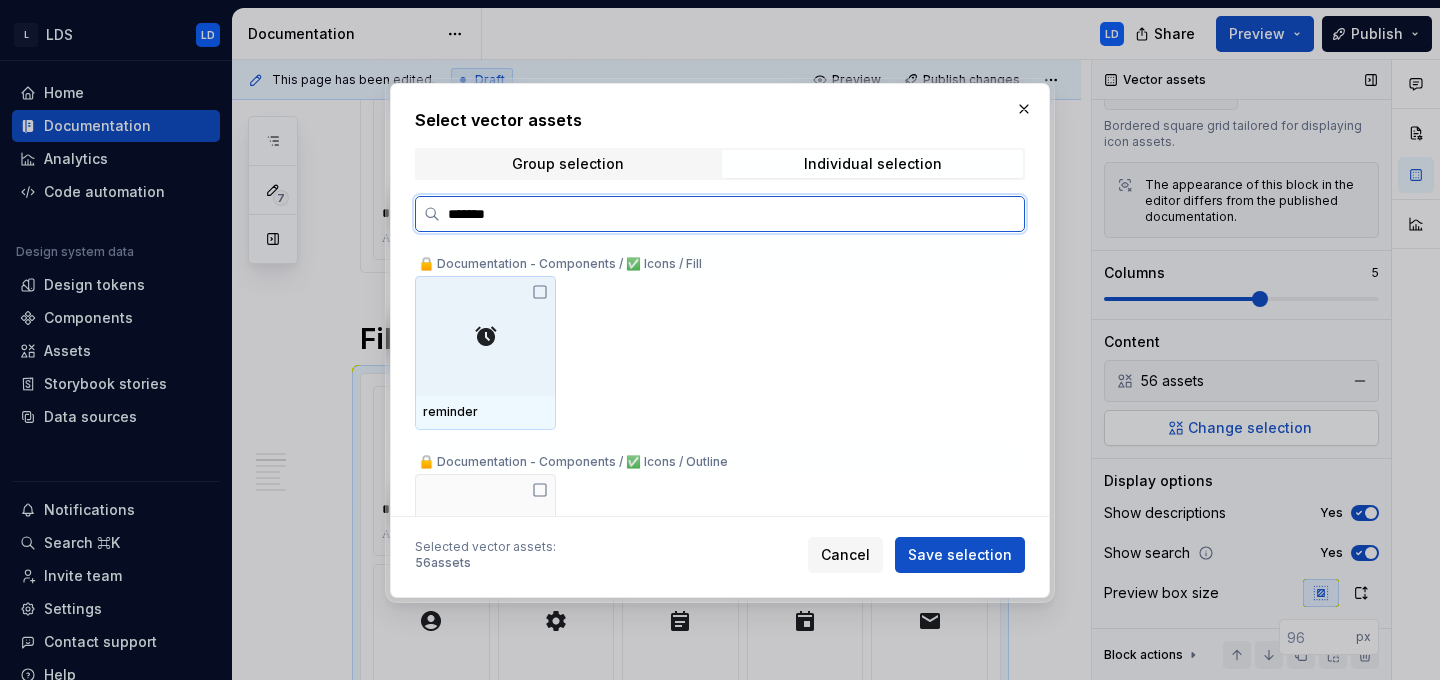 type on "********" 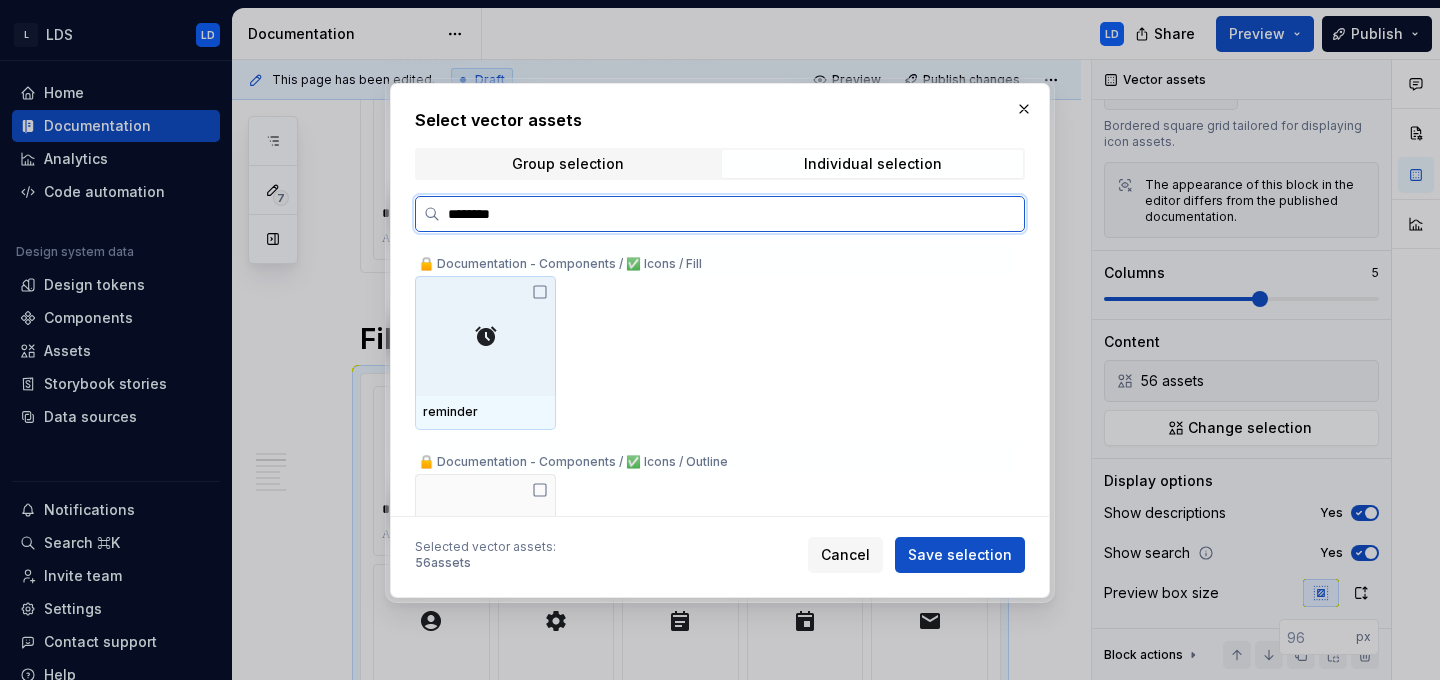 click at bounding box center [485, 336] 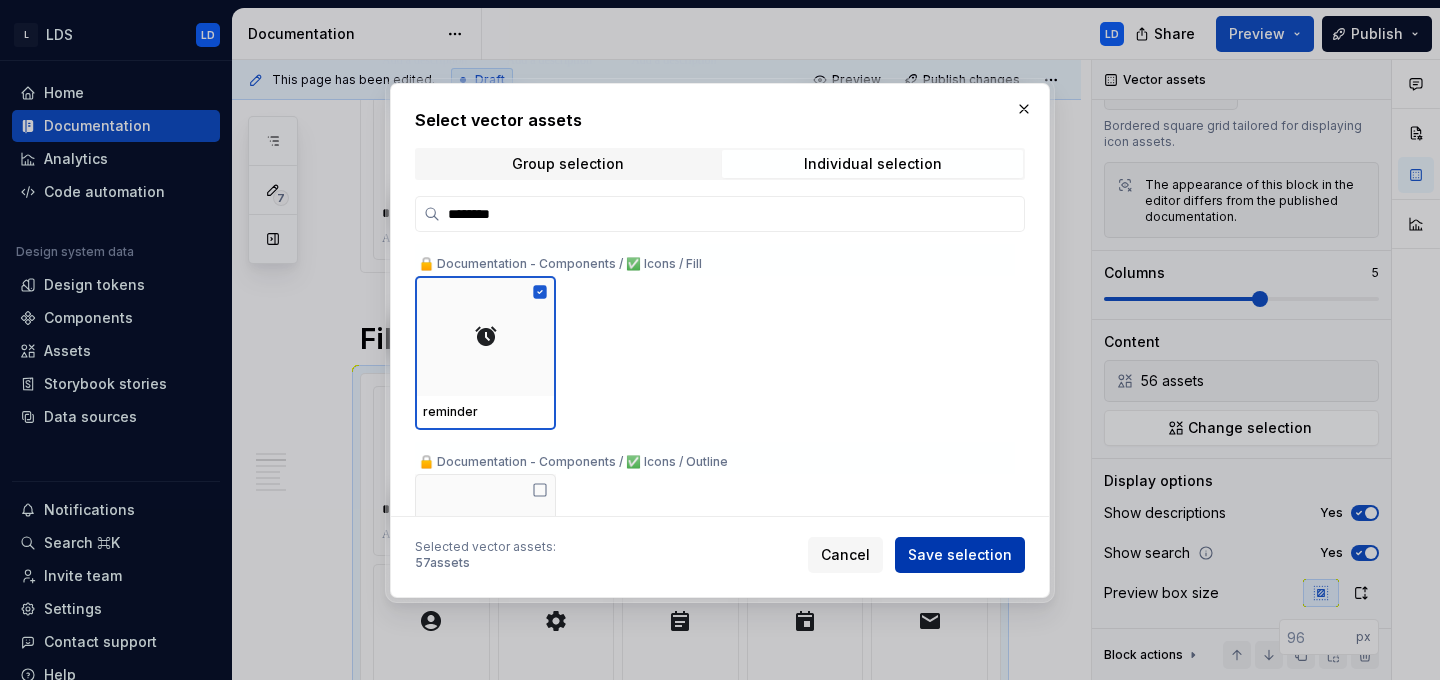 click on "Save selection" at bounding box center [960, 555] 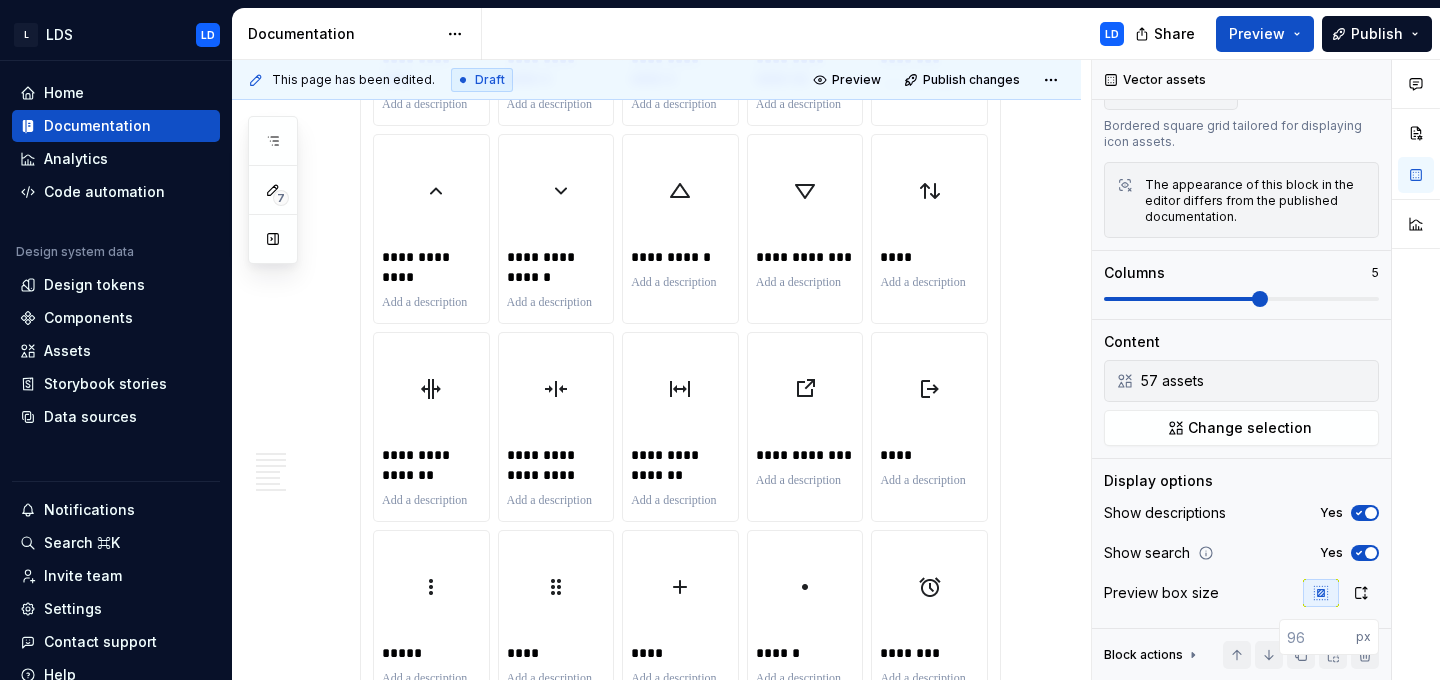 scroll, scrollTop: 2708, scrollLeft: 0, axis: vertical 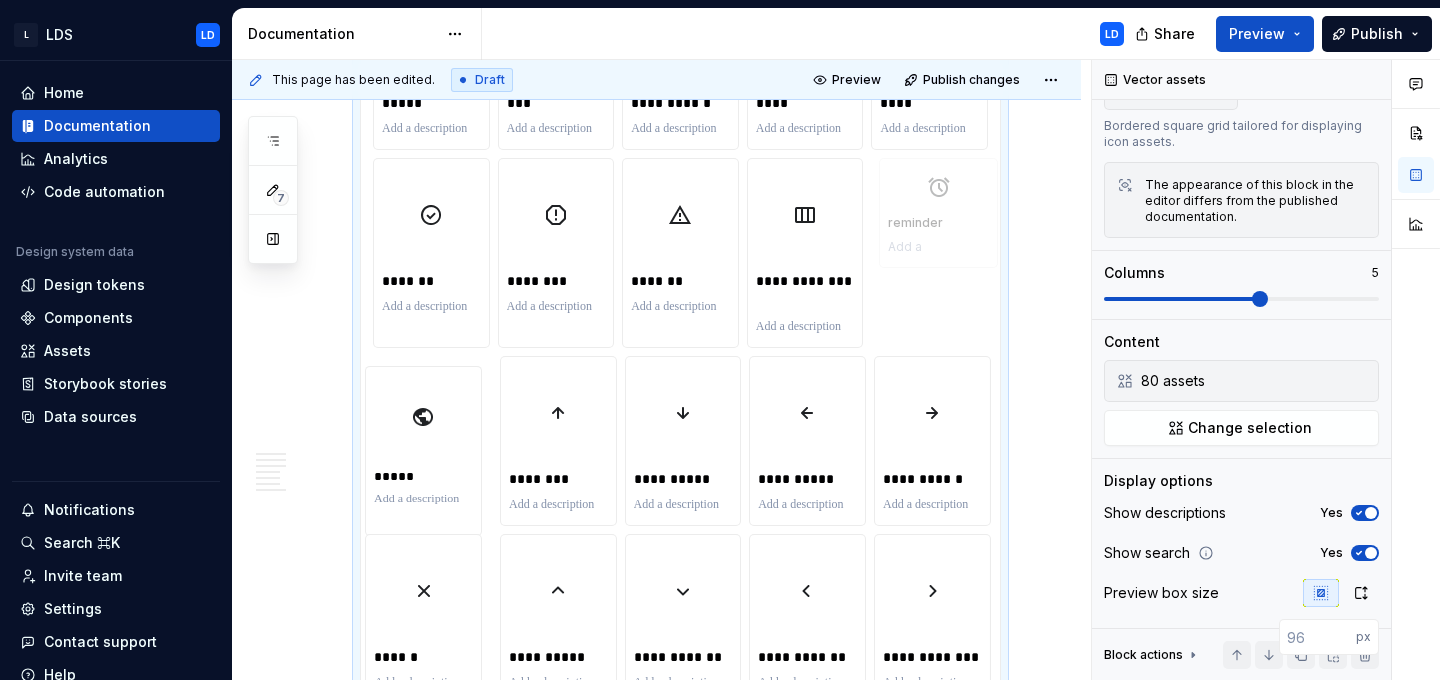 drag, startPoint x: 977, startPoint y: 561, endPoint x: 977, endPoint y: 214, distance: 347 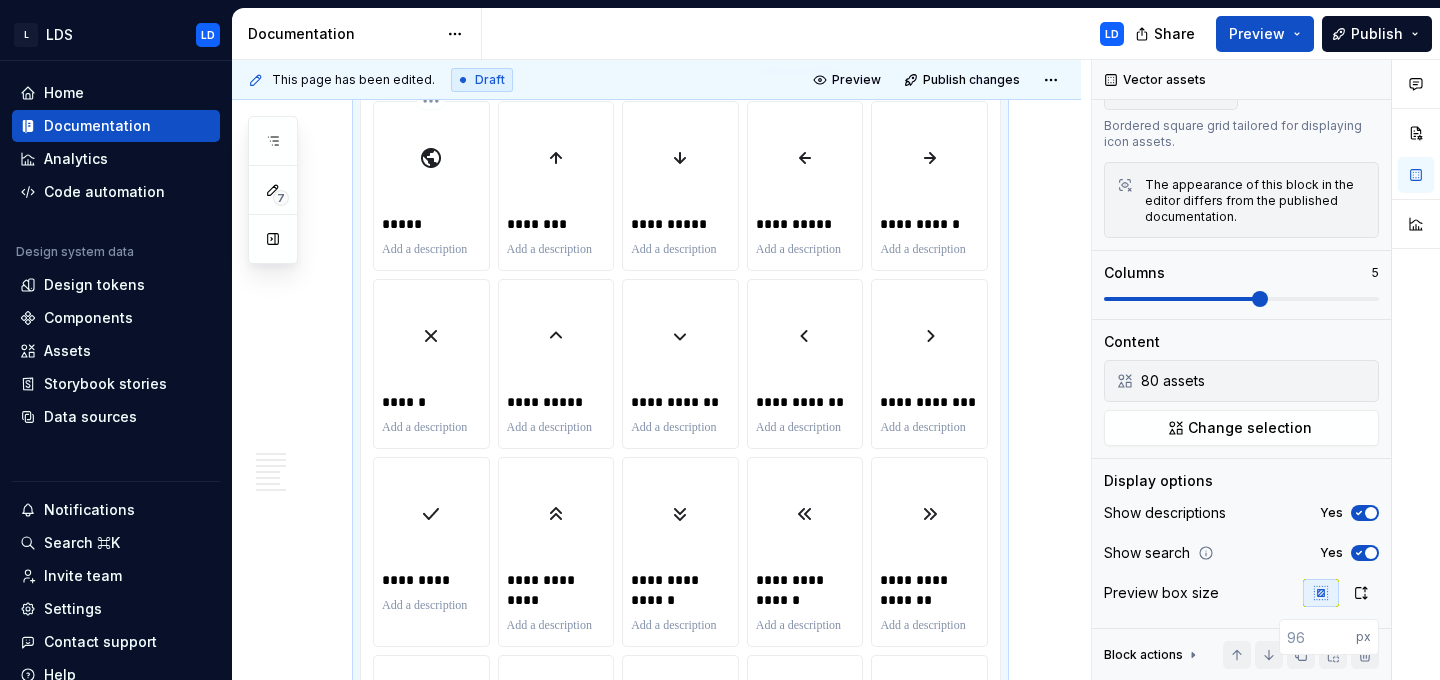 scroll, scrollTop: 2198, scrollLeft: 0, axis: vertical 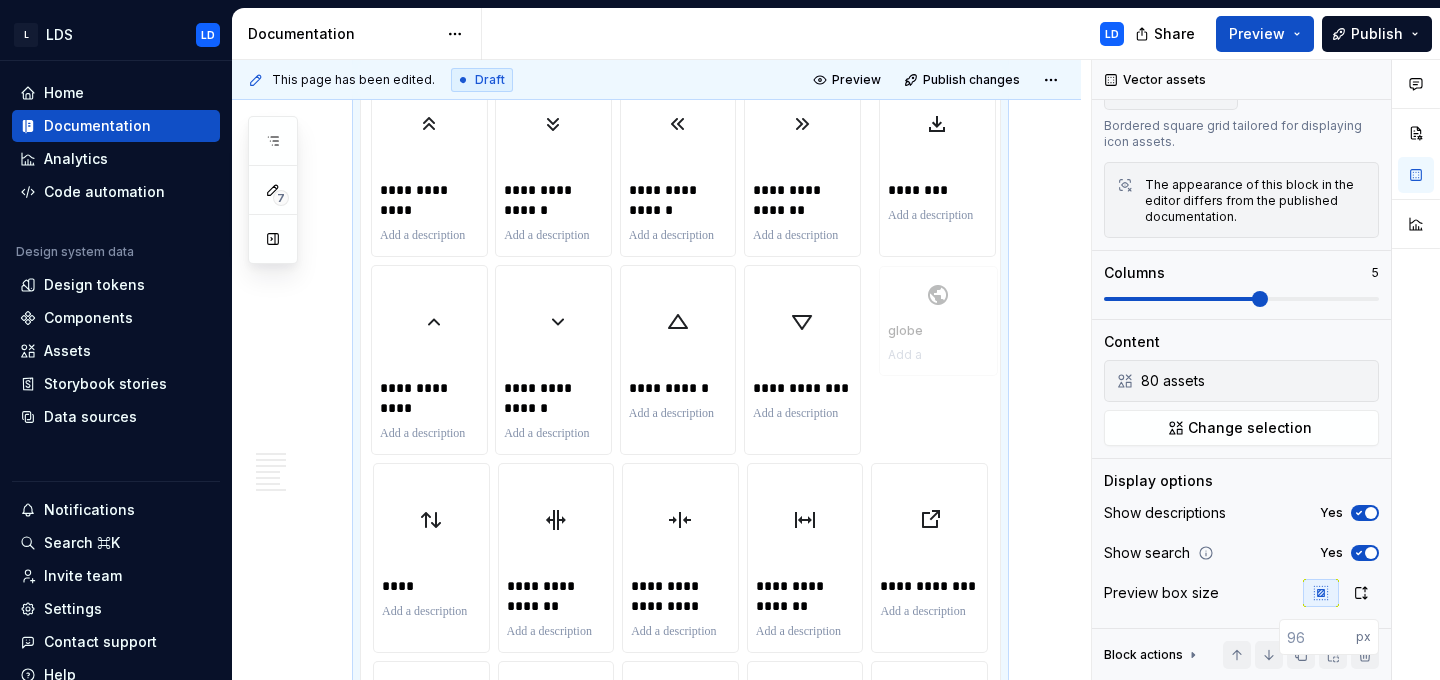 drag, startPoint x: 449, startPoint y: 193, endPoint x: 966, endPoint y: 390, distance: 553.2612 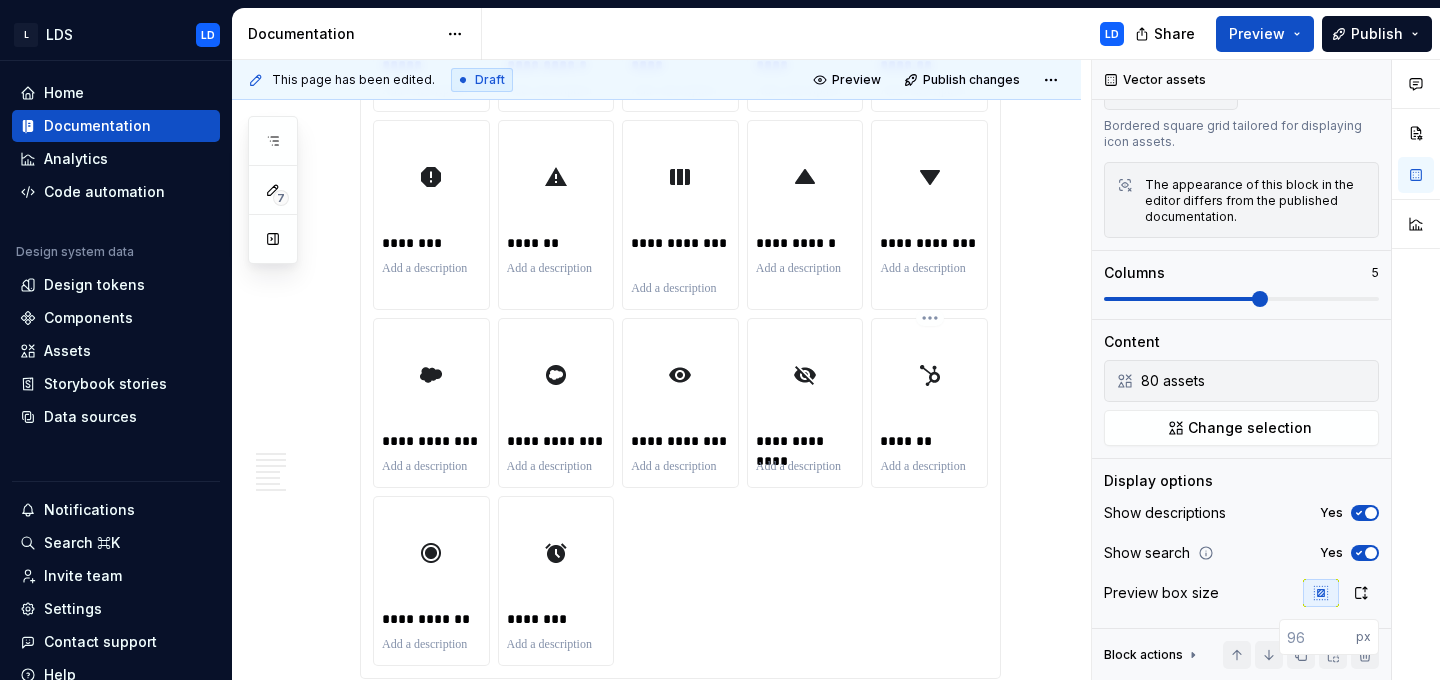 scroll, scrollTop: 5057, scrollLeft: 0, axis: vertical 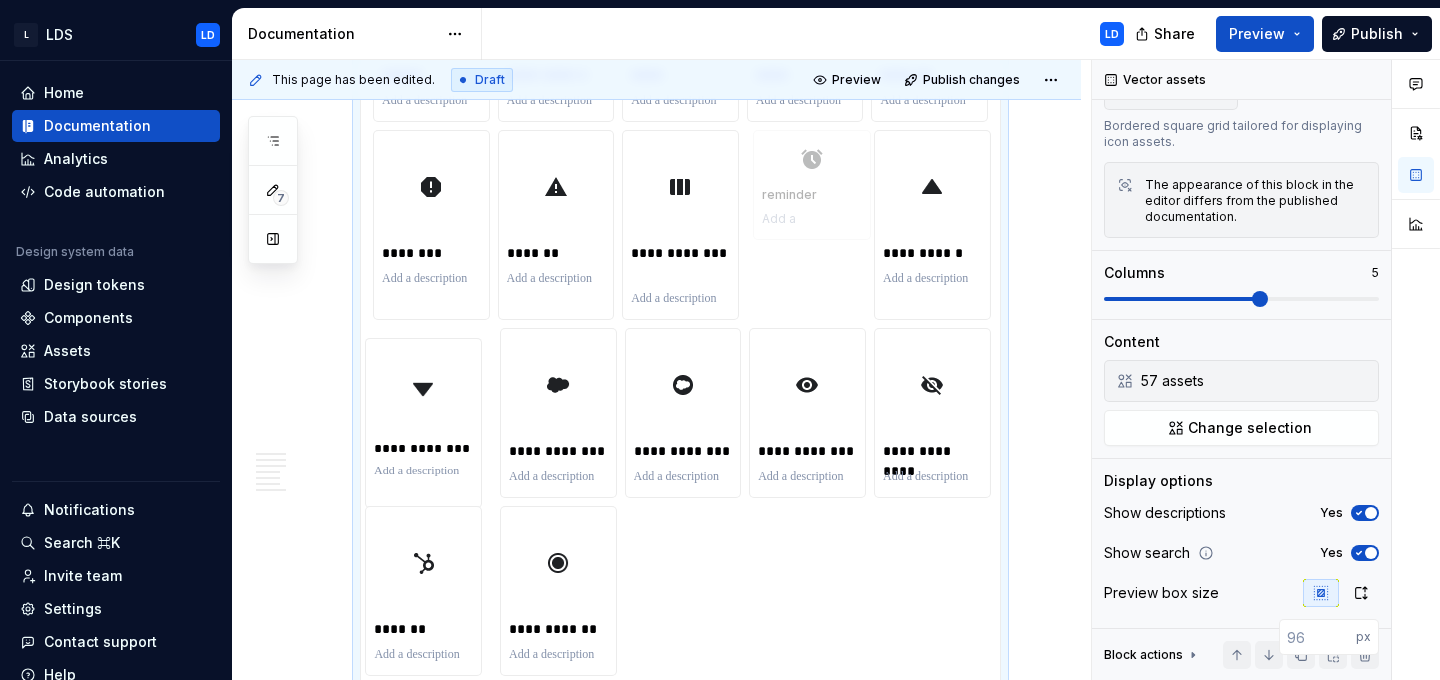 drag, startPoint x: 578, startPoint y: 578, endPoint x: 825, endPoint y: 231, distance: 425.93192 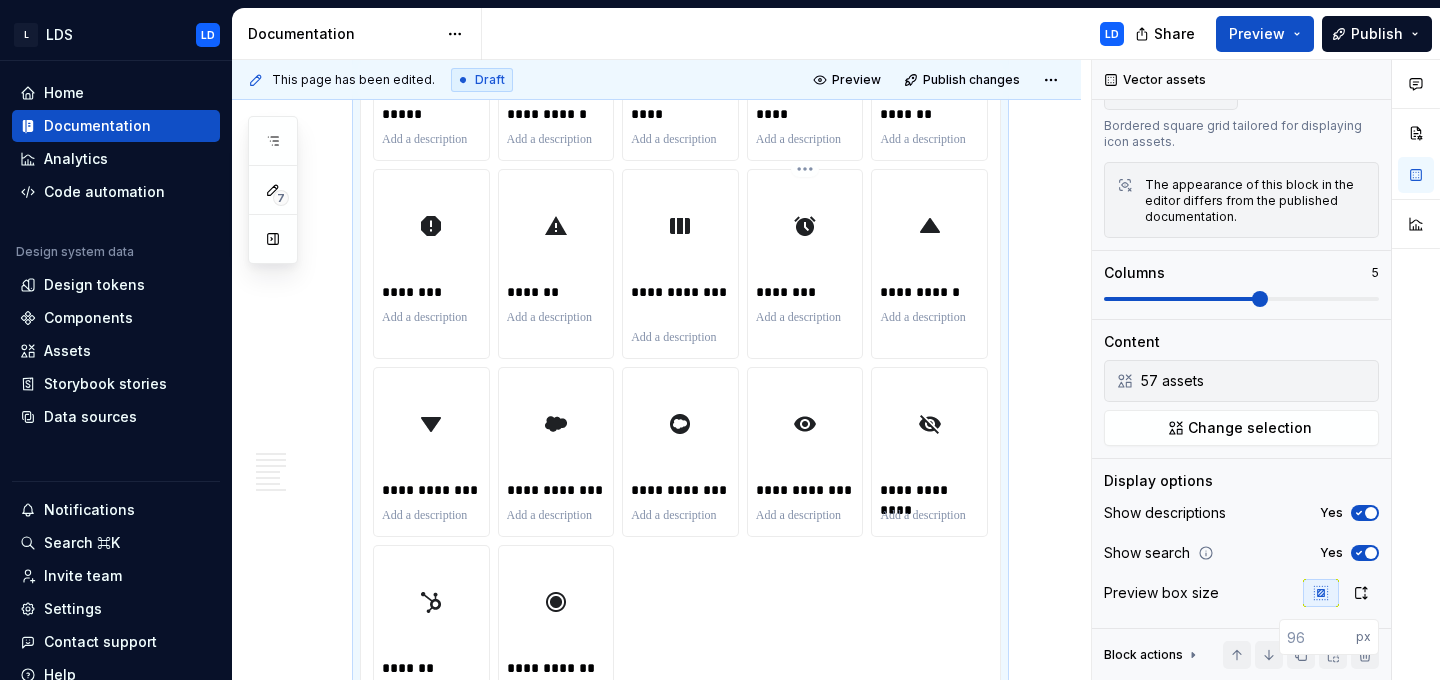 scroll, scrollTop: 5058, scrollLeft: 0, axis: vertical 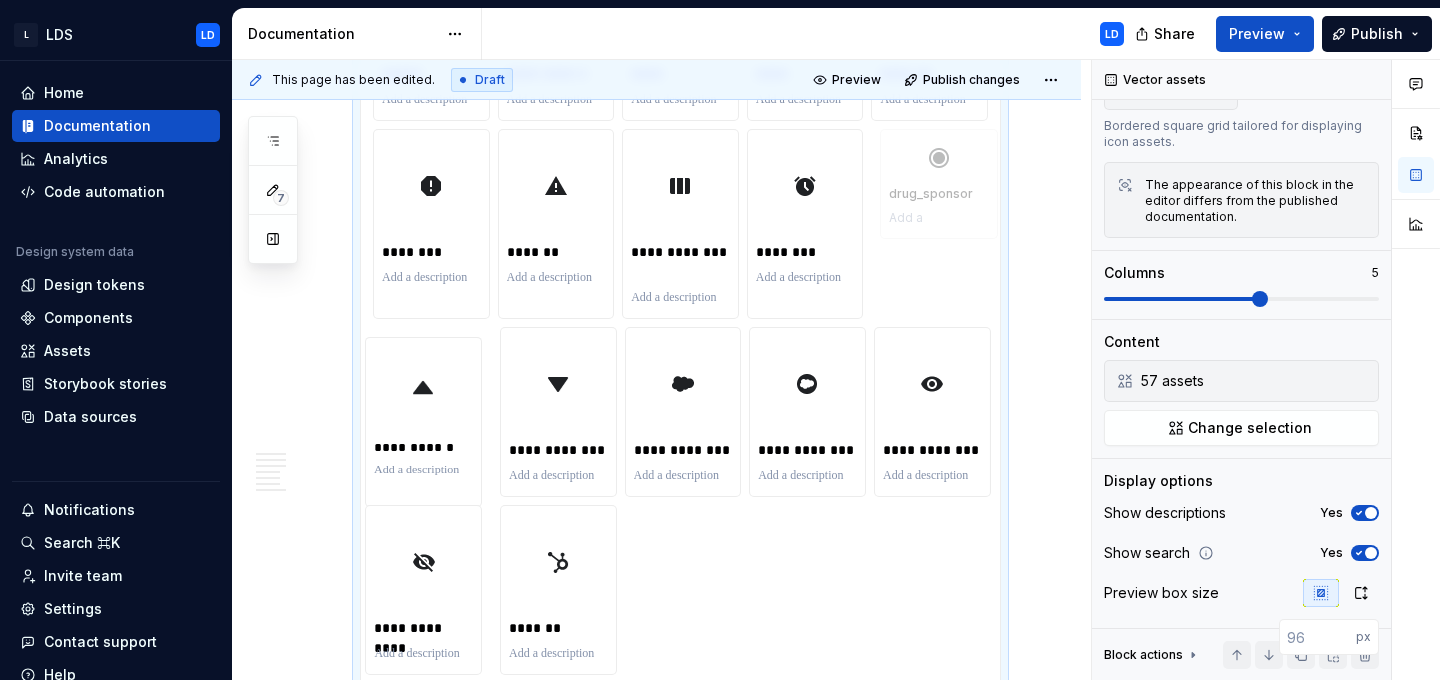 drag, startPoint x: 575, startPoint y: 536, endPoint x: 954, endPoint y: 199, distance: 507.15875 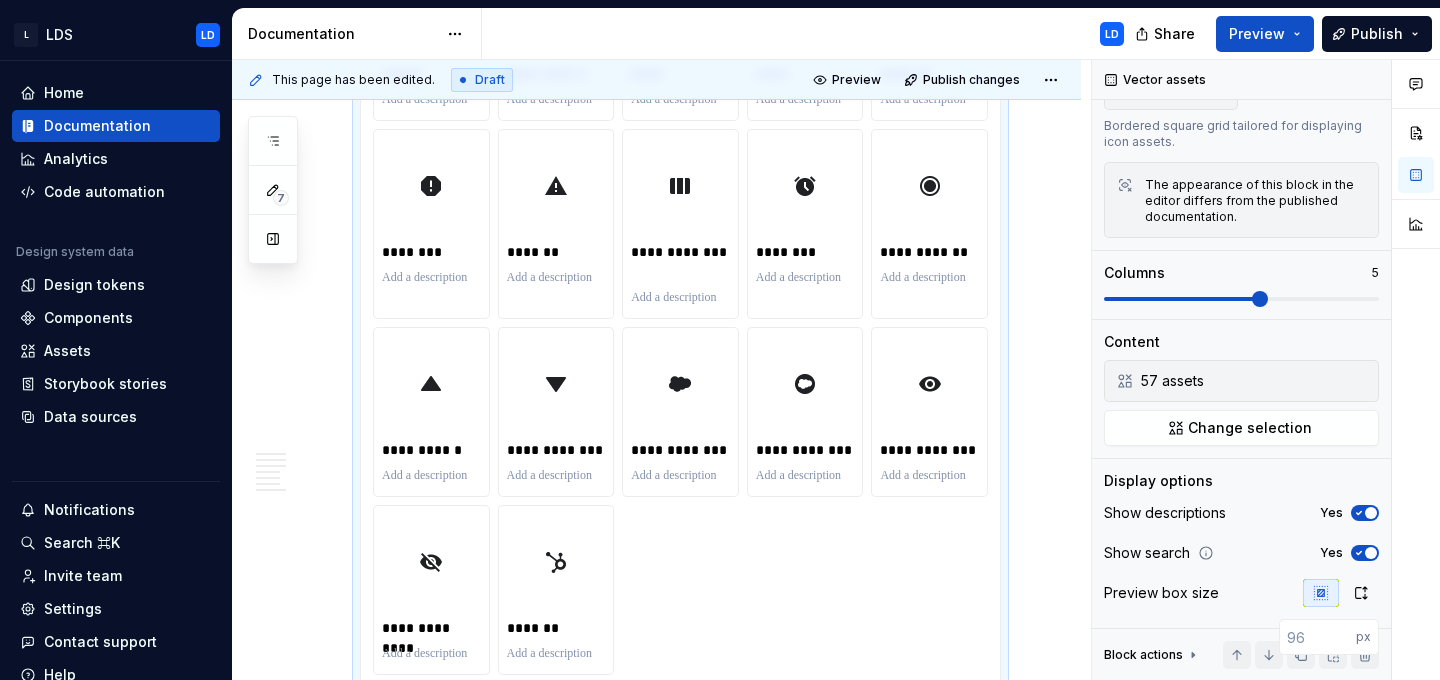 scroll, scrollTop: 5085, scrollLeft: 0, axis: vertical 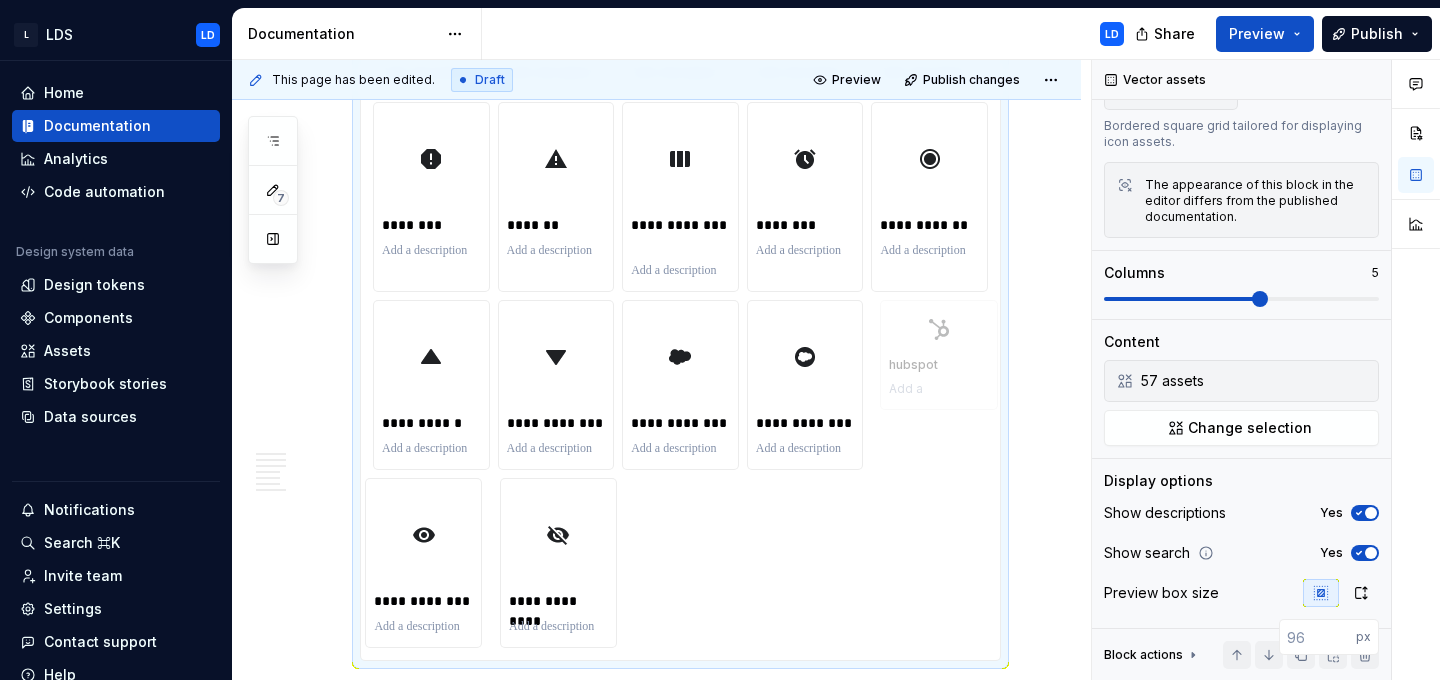 drag, startPoint x: 548, startPoint y: 586, endPoint x: 939, endPoint y: 402, distance: 432.13077 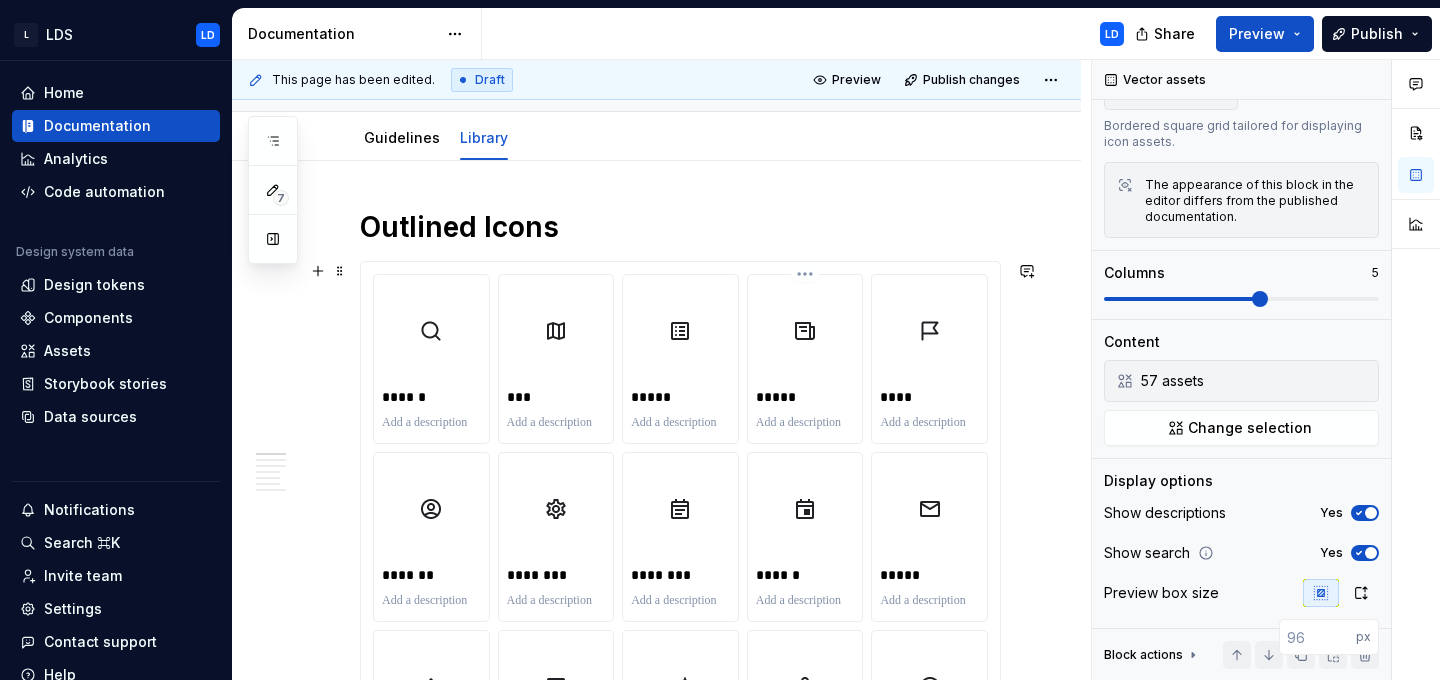 scroll, scrollTop: 0, scrollLeft: 0, axis: both 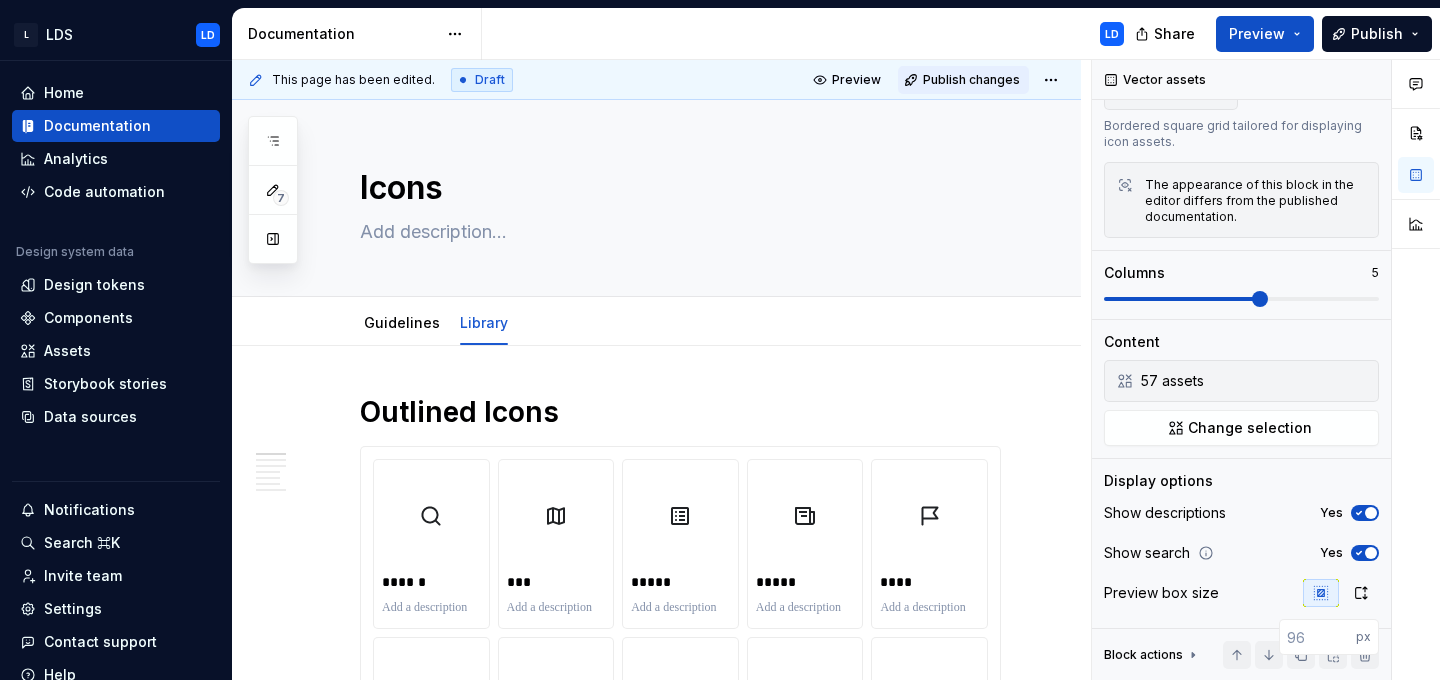 click on "Publish changes" at bounding box center (971, 80) 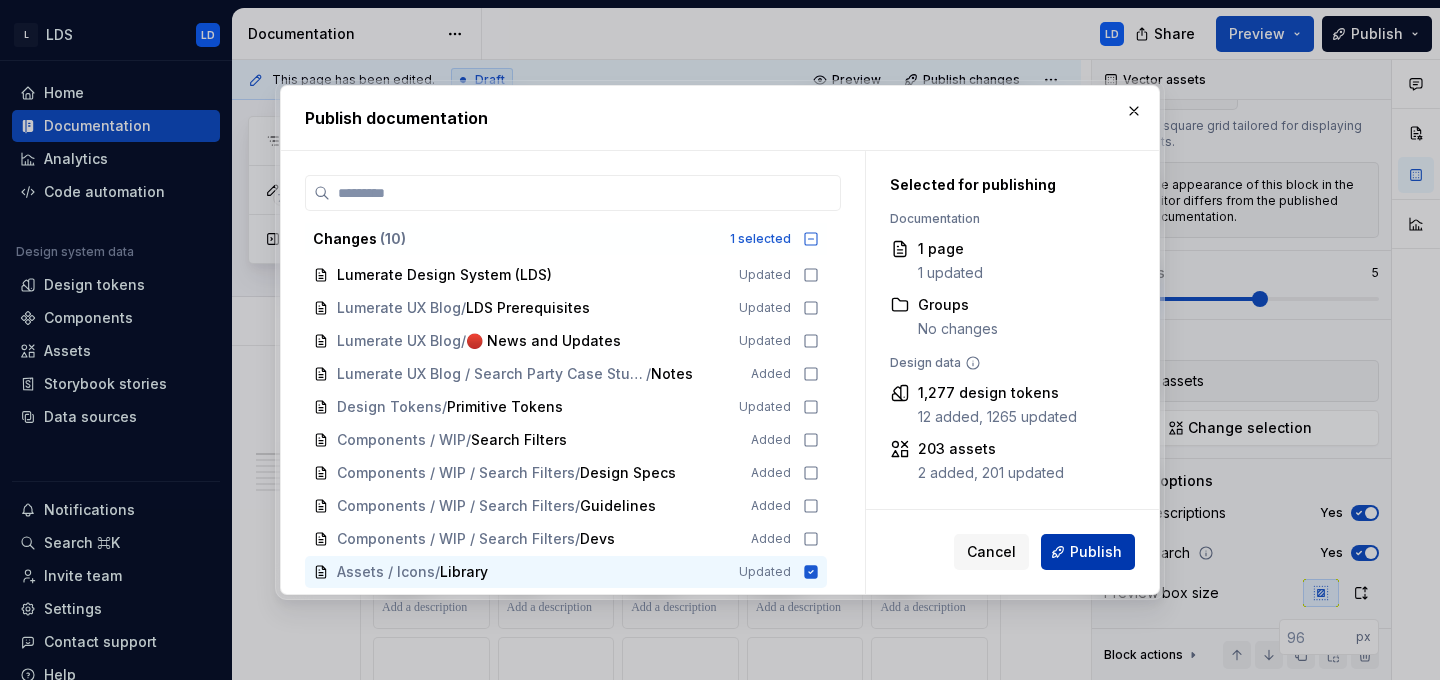 click on "Publish" at bounding box center [1096, 552] 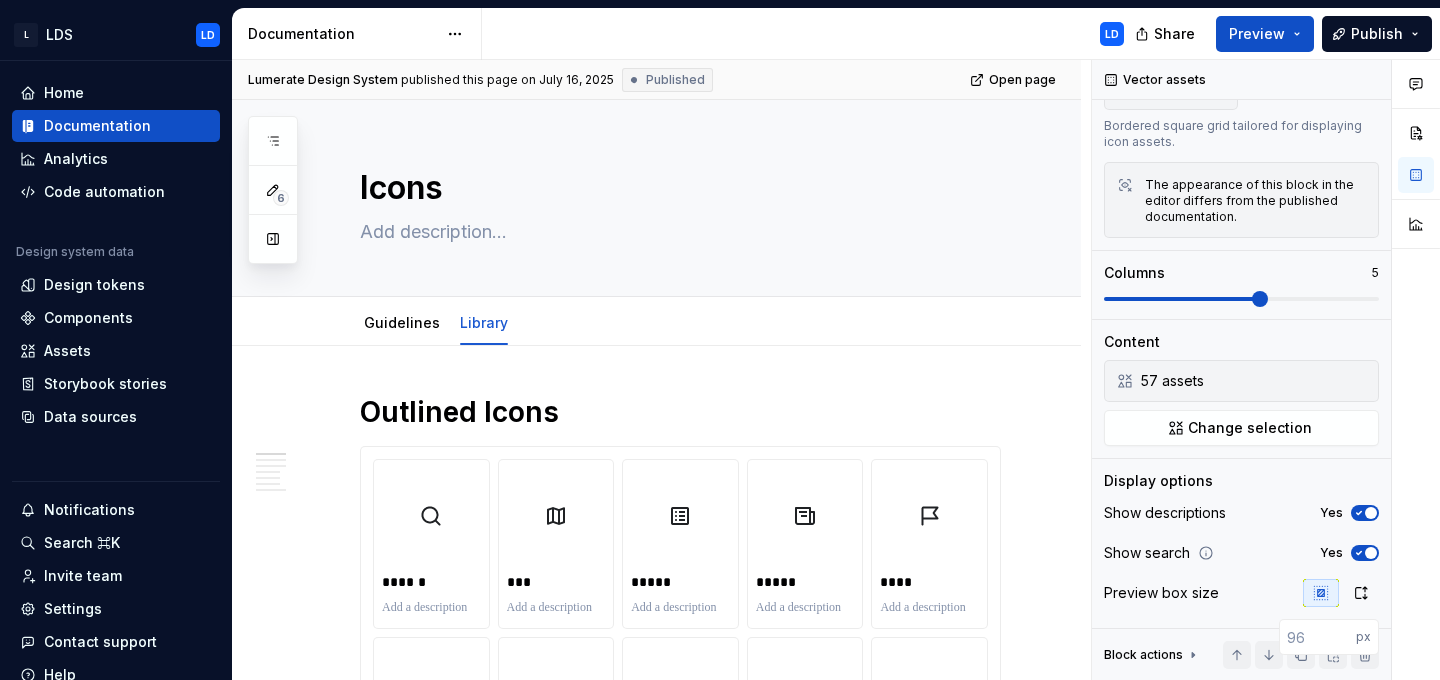 type on "*" 